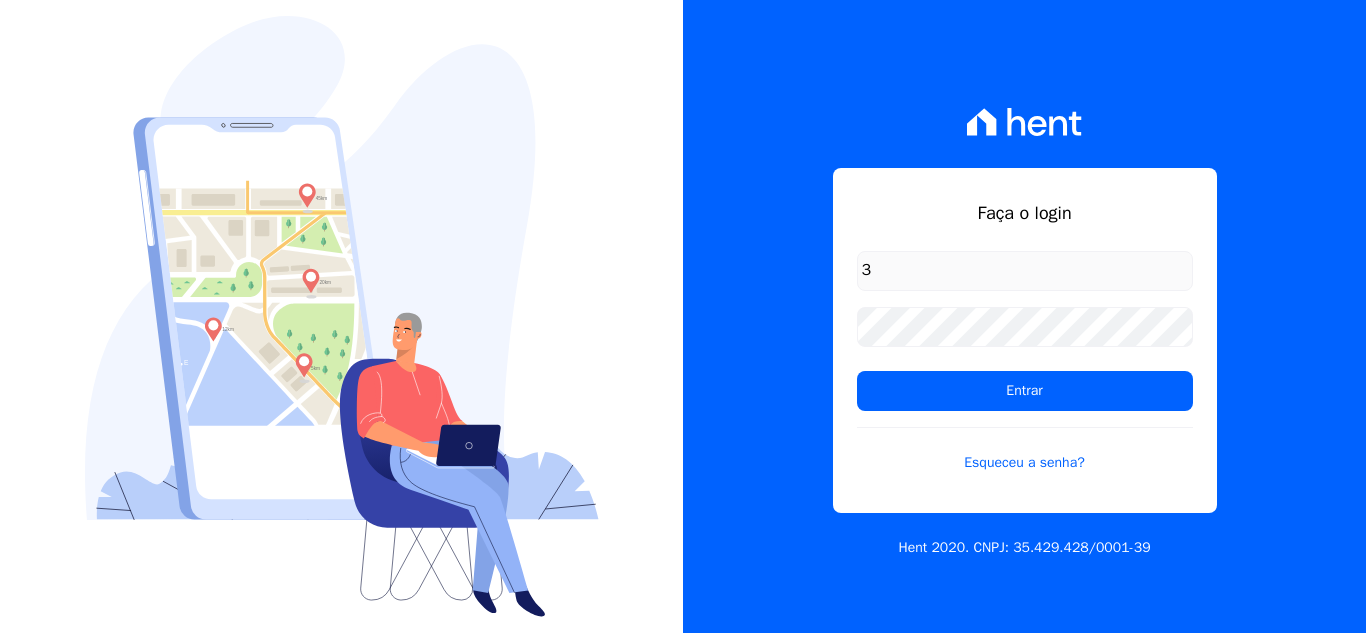 scroll, scrollTop: 0, scrollLeft: 0, axis: both 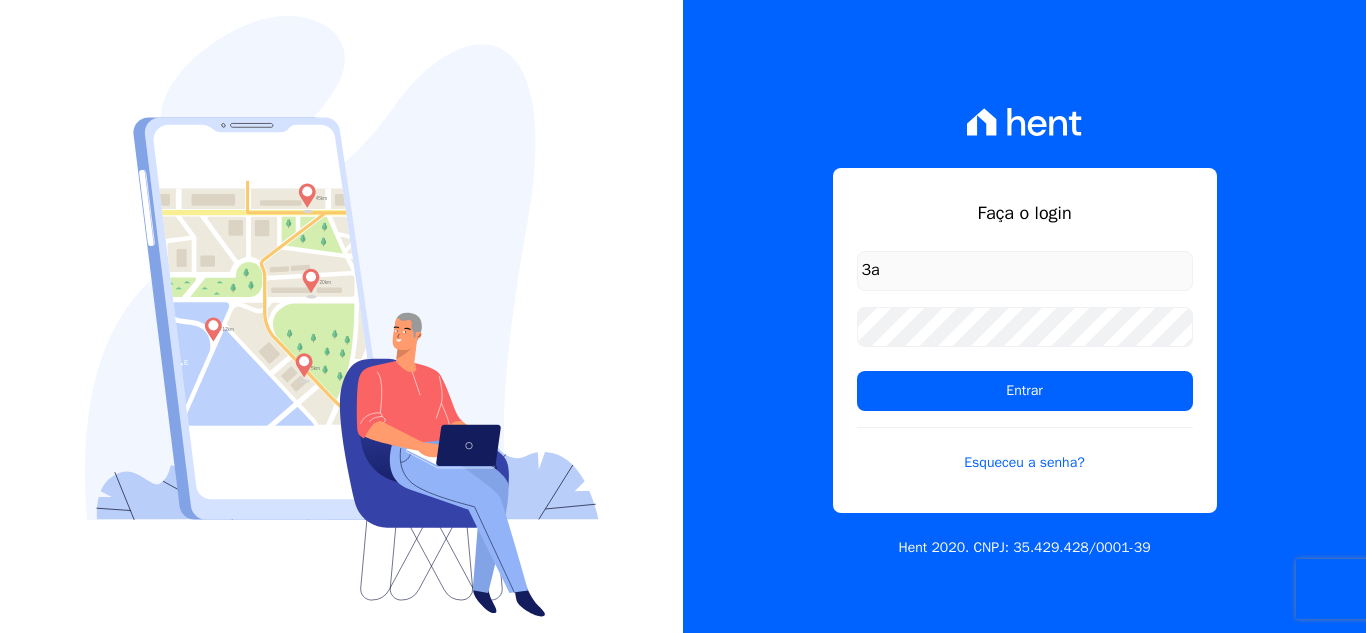 type on "3" 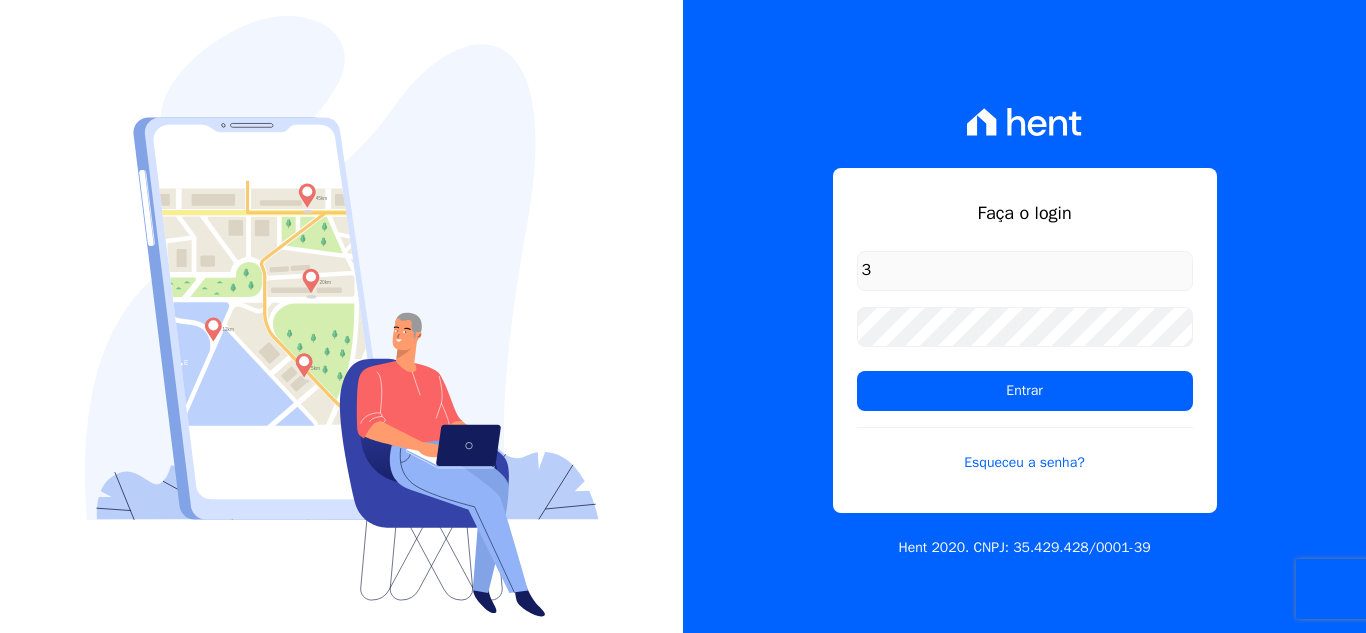 type 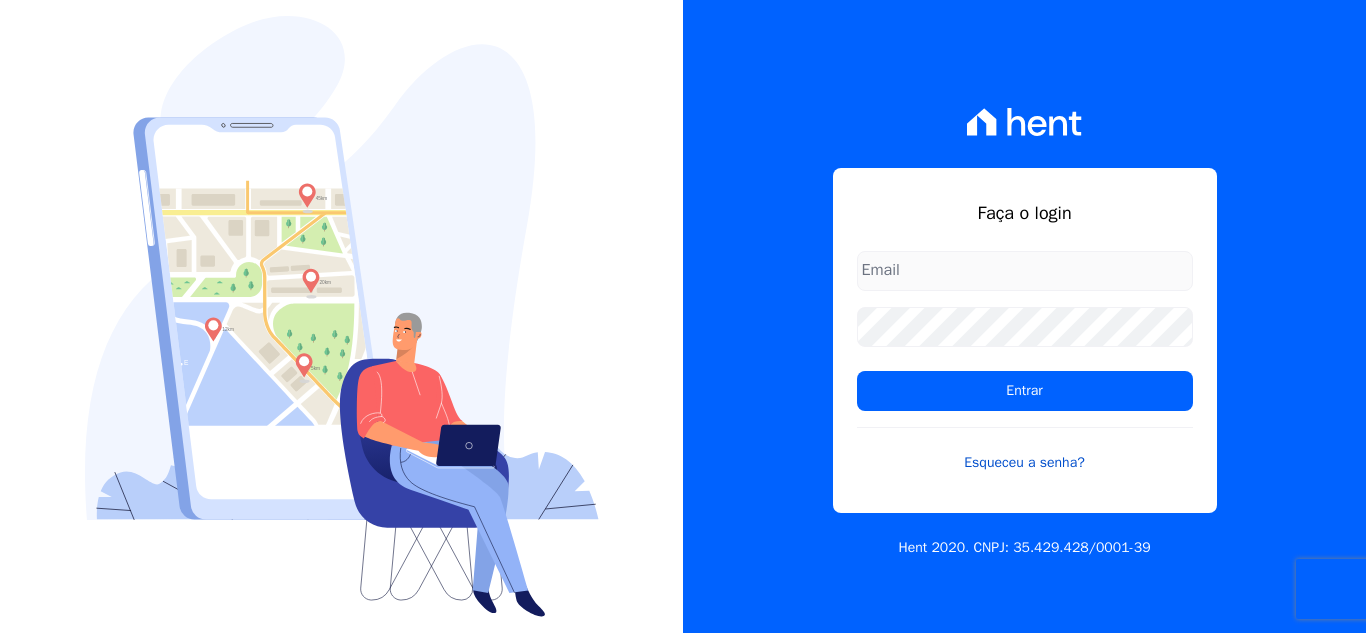click on "Esqueceu a senha?" at bounding box center (1025, 450) 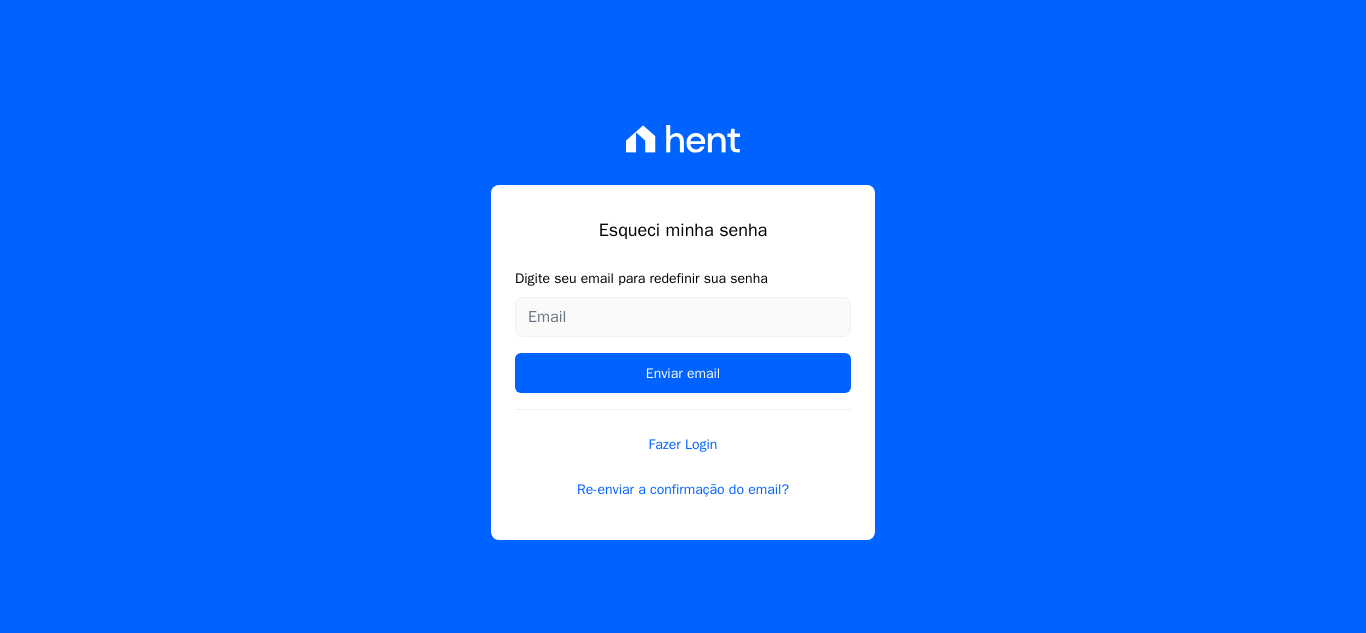 scroll, scrollTop: 0, scrollLeft: 0, axis: both 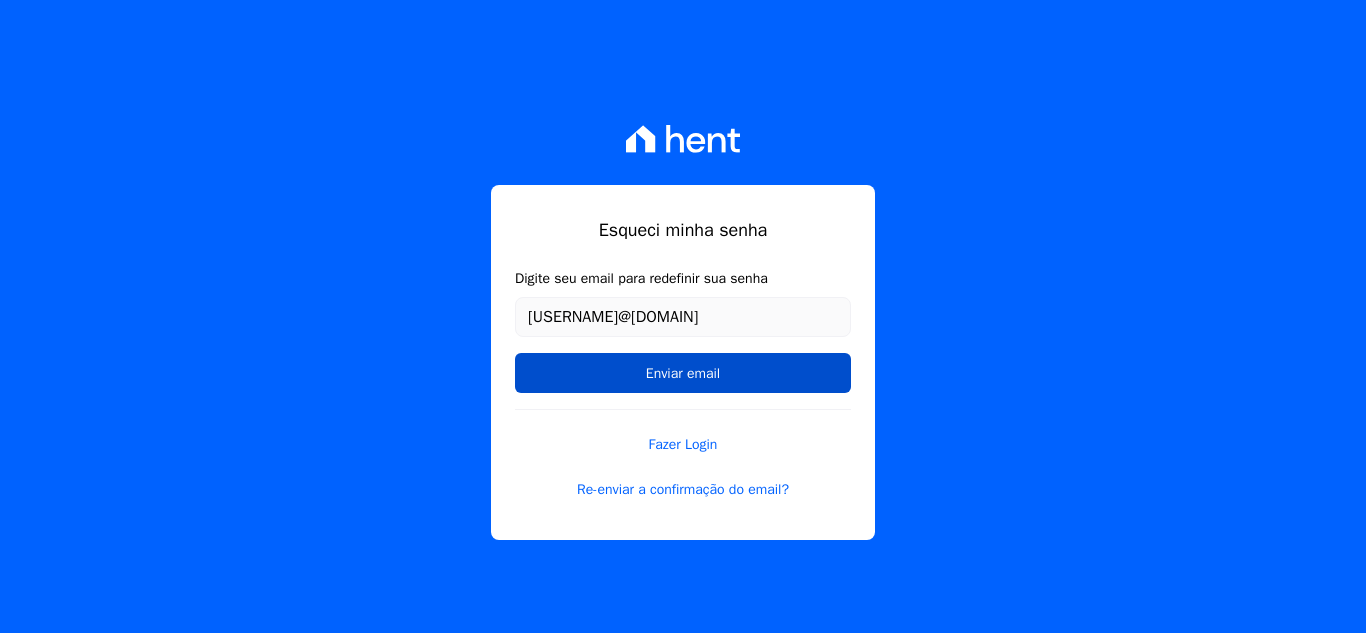 type on "[USERNAME]@[DOMAIN]" 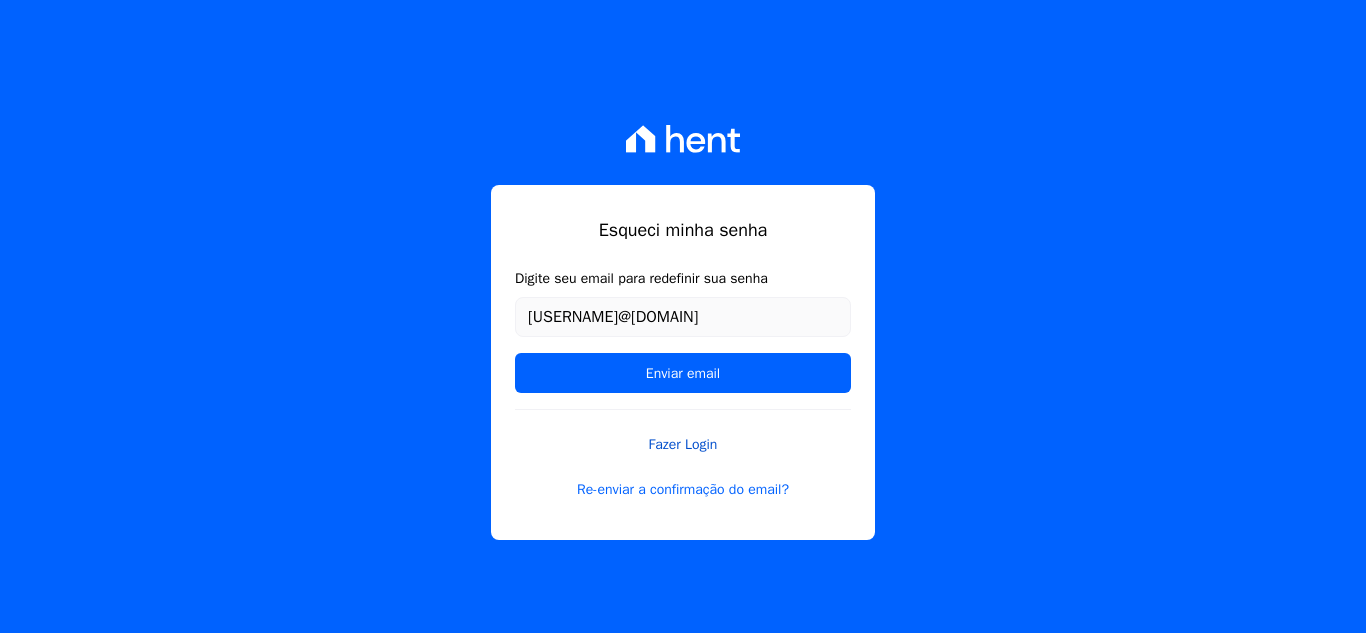 click on "Fazer Login" at bounding box center [683, 432] 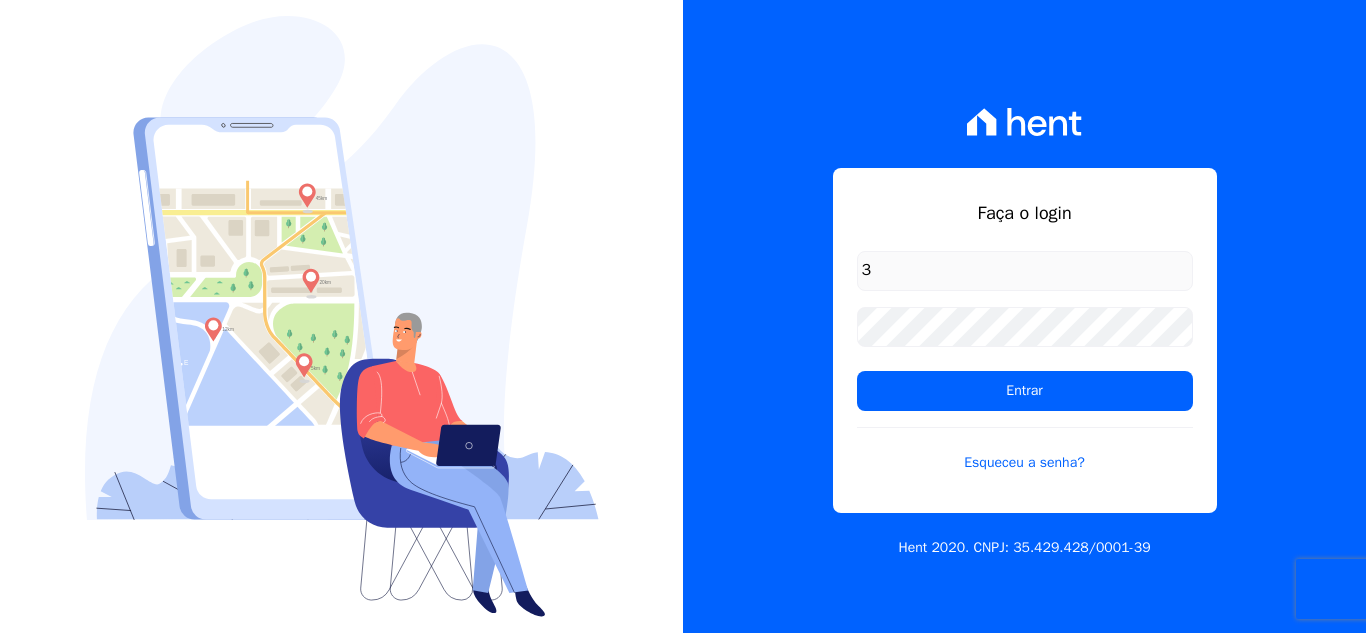 type on "[EMAIL]" 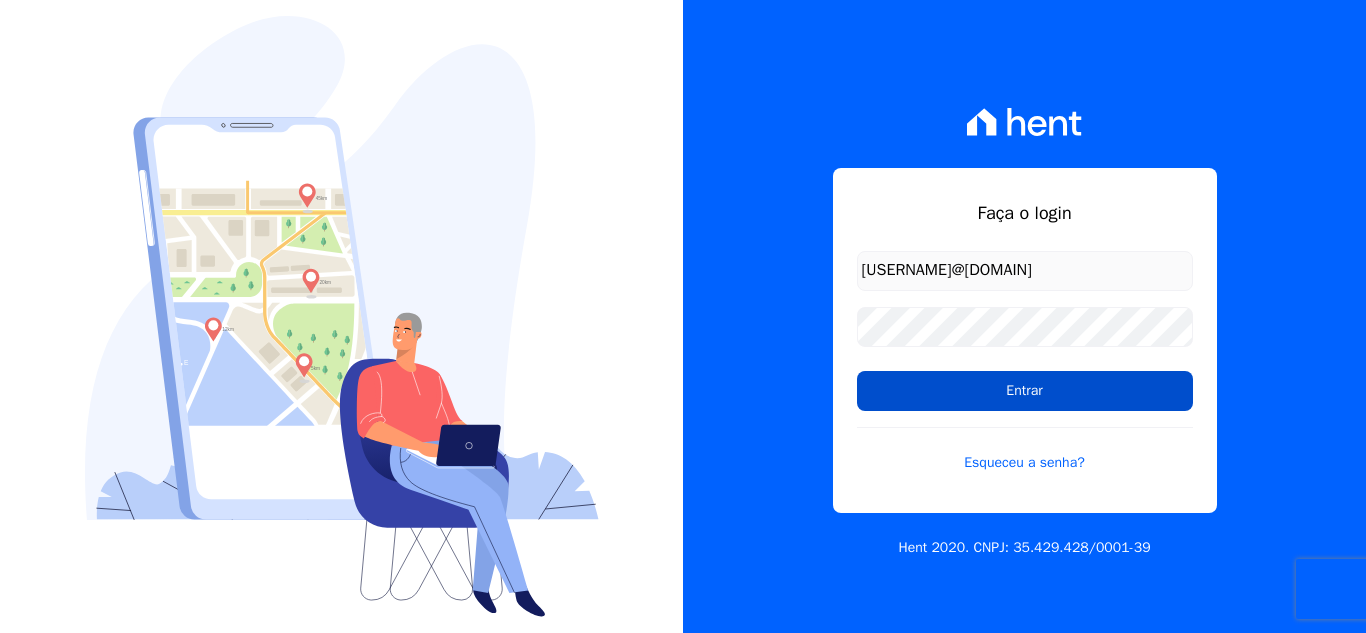 click on "Entrar" at bounding box center (1025, 391) 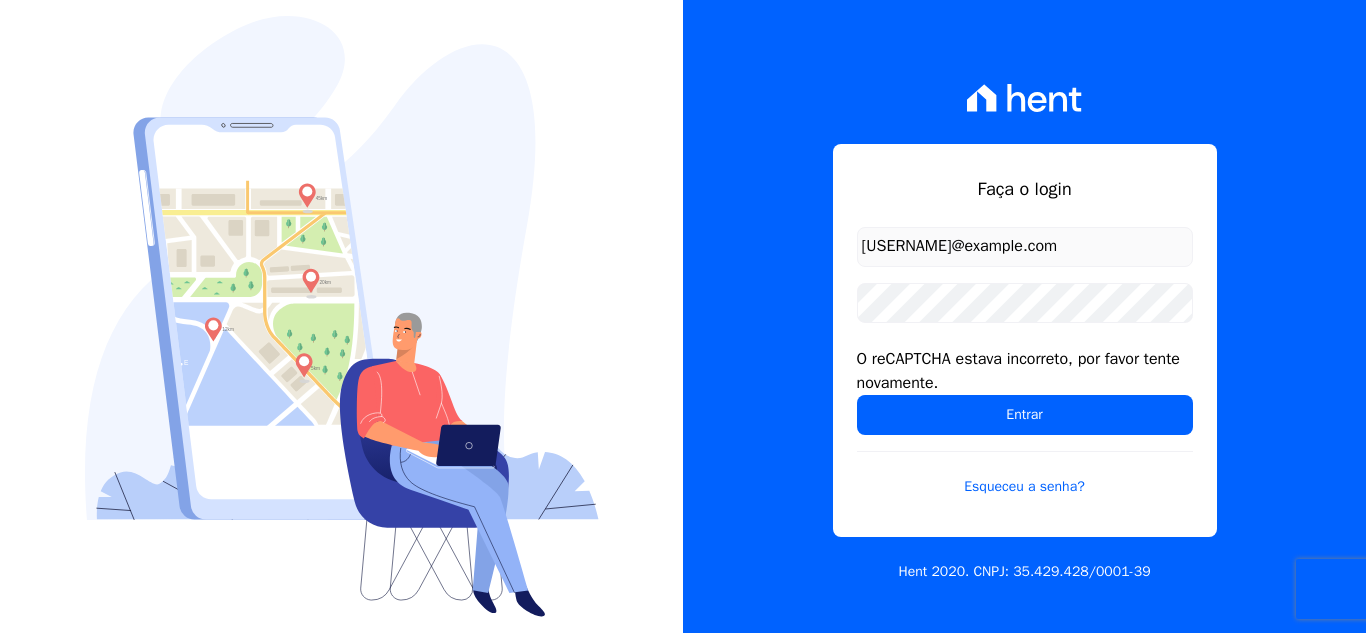 scroll, scrollTop: 0, scrollLeft: 0, axis: both 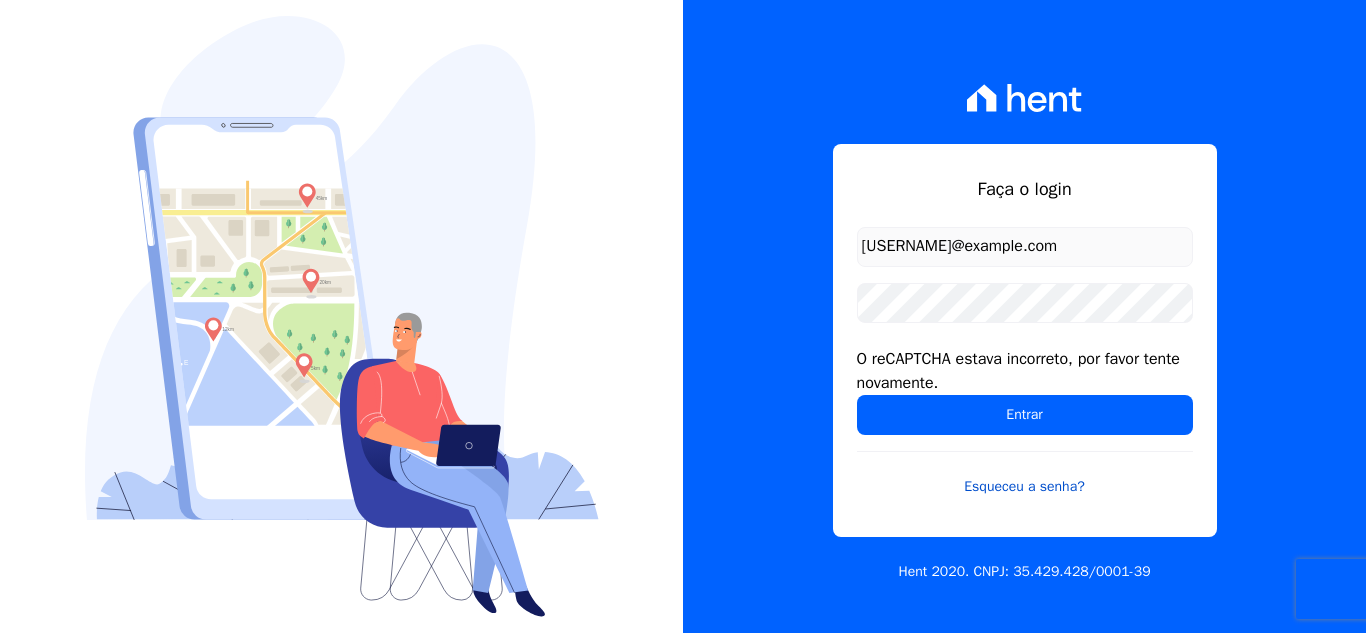 click on "Esqueceu a senha?" at bounding box center [1025, 474] 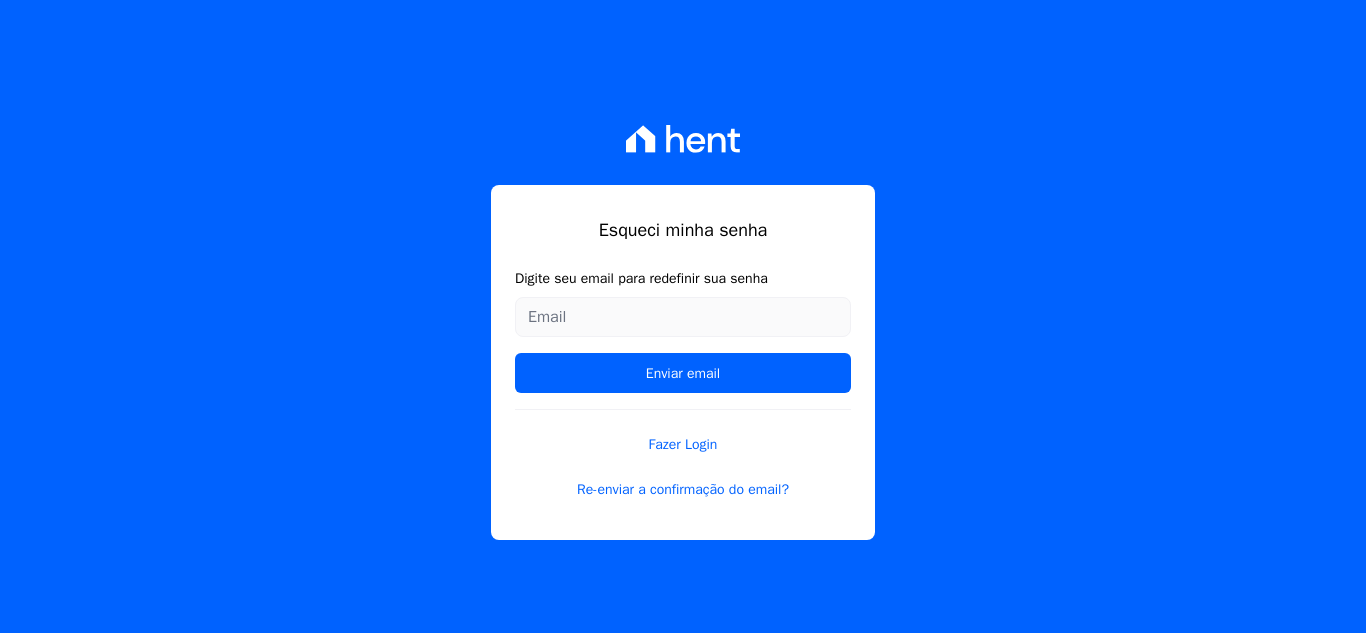 scroll, scrollTop: 0, scrollLeft: 0, axis: both 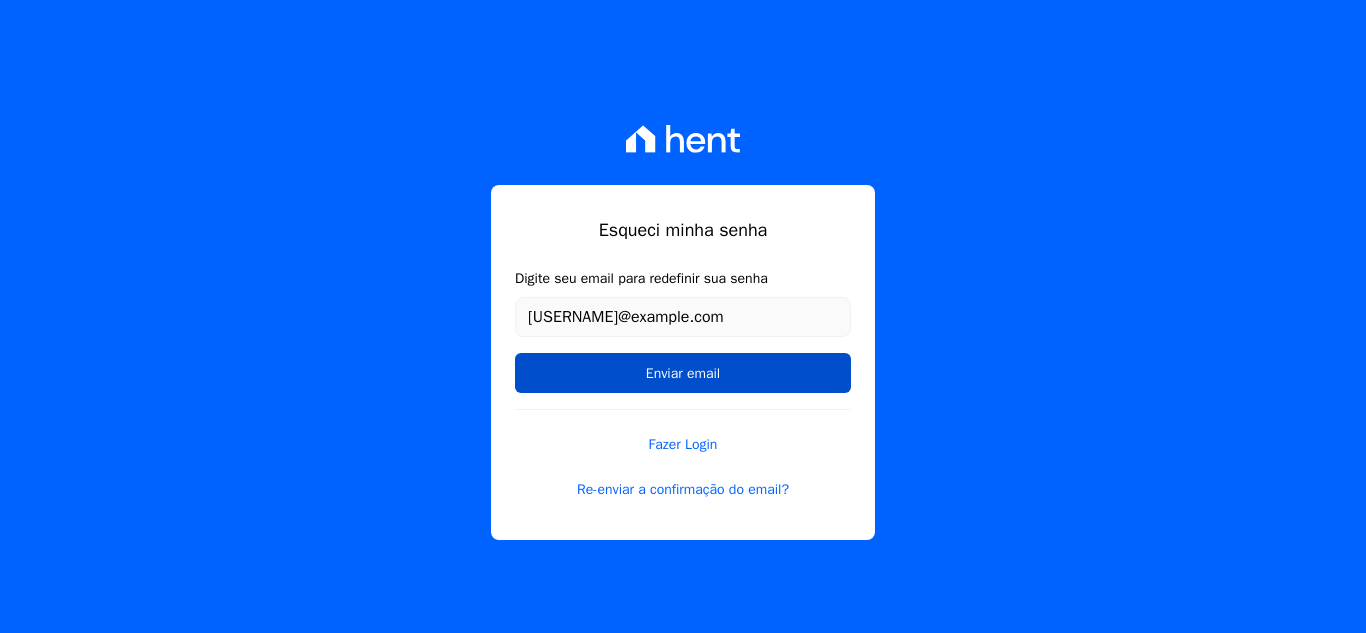 click on "Enviar email" at bounding box center [683, 373] 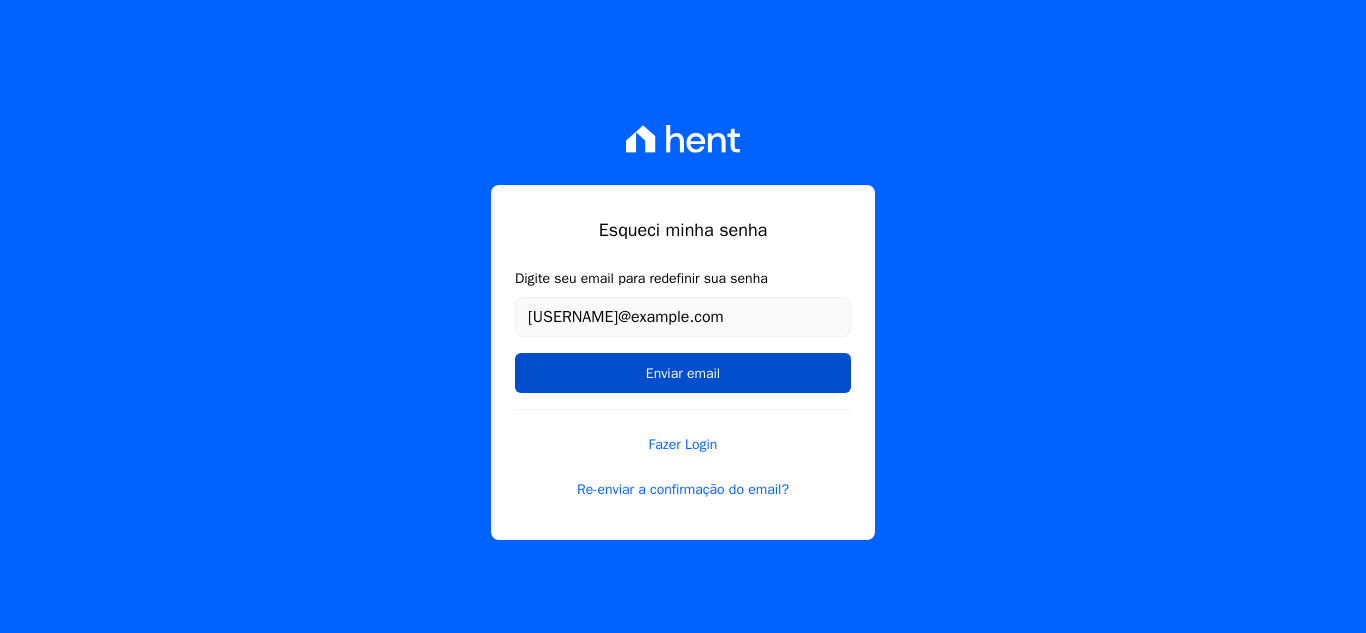 click on "Enviar email" at bounding box center (683, 373) 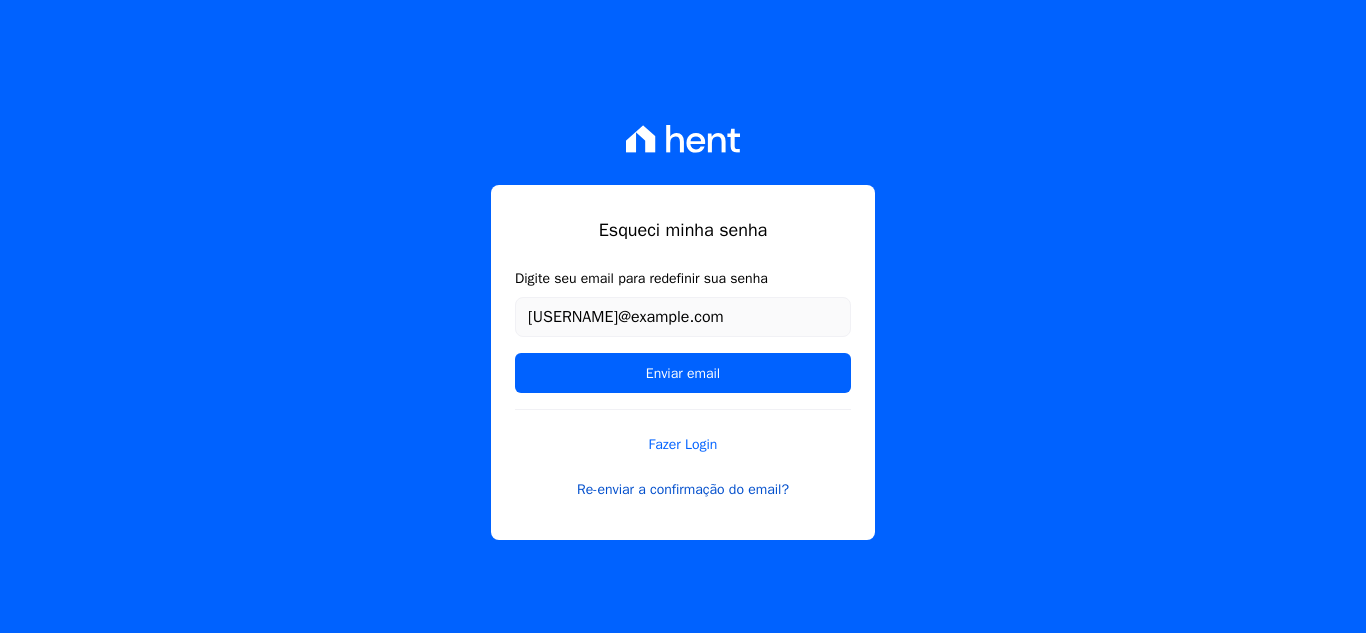 click on "Re-enviar a confirmação do email?" at bounding box center (683, 489) 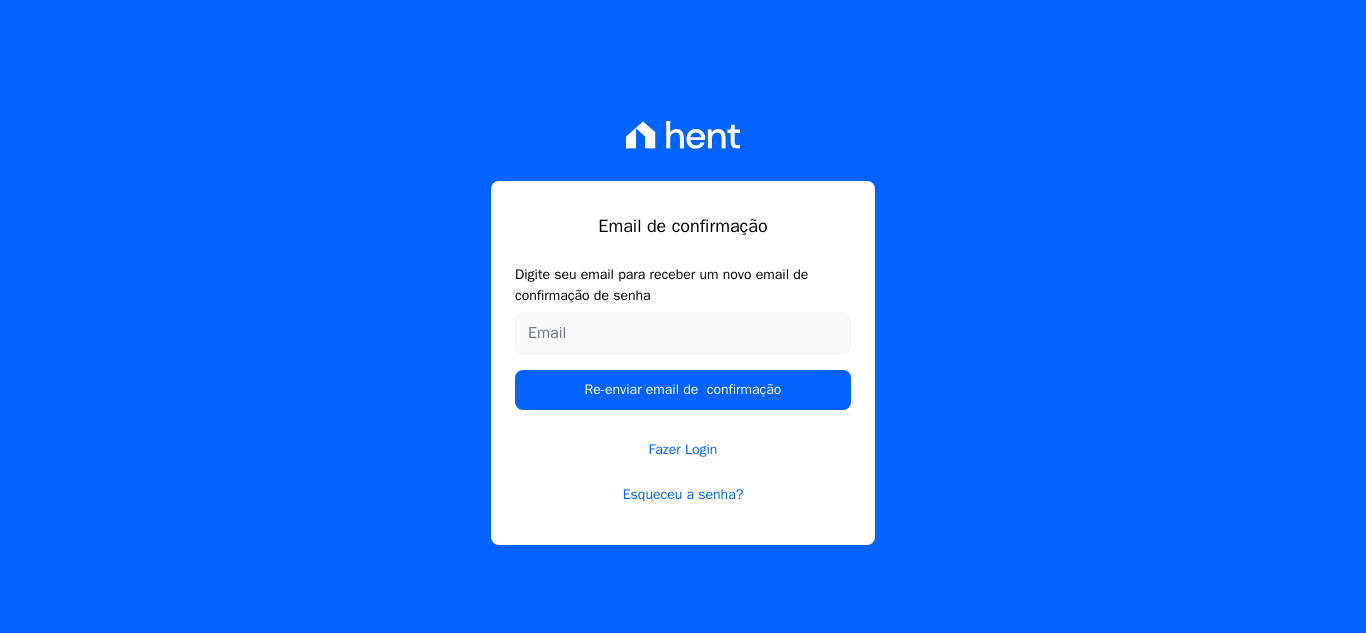 scroll, scrollTop: 0, scrollLeft: 0, axis: both 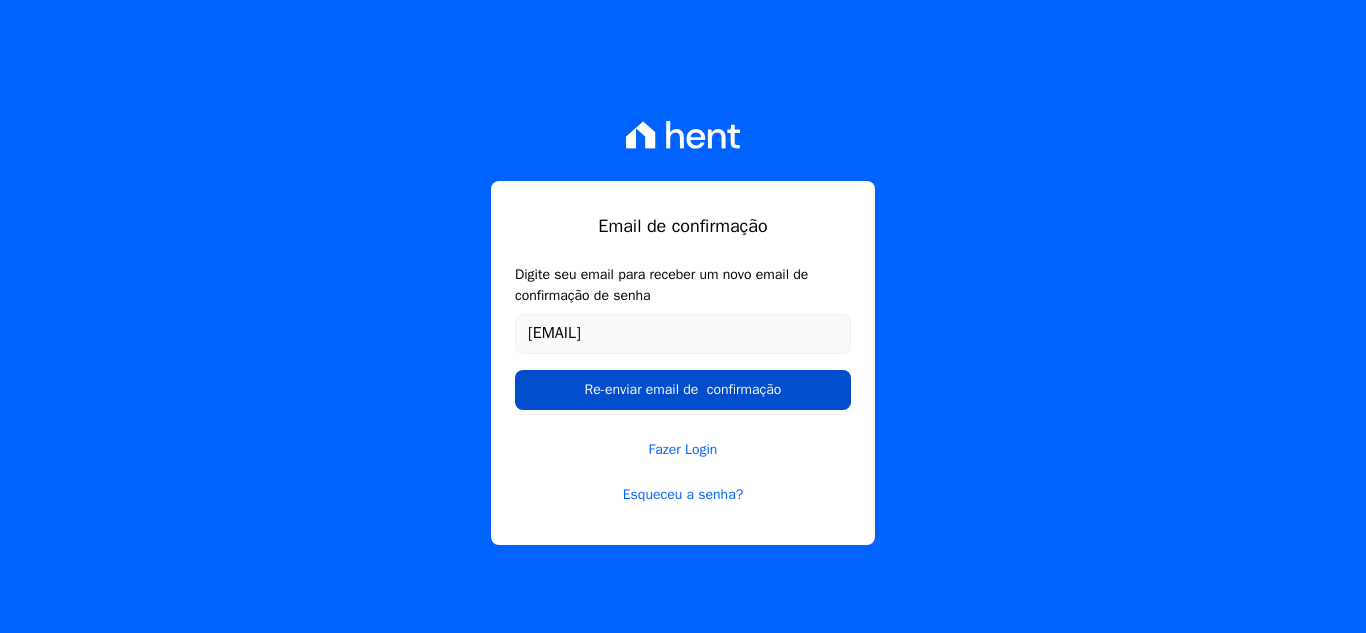 click on "Re-enviar email de  confirmação" at bounding box center (683, 390) 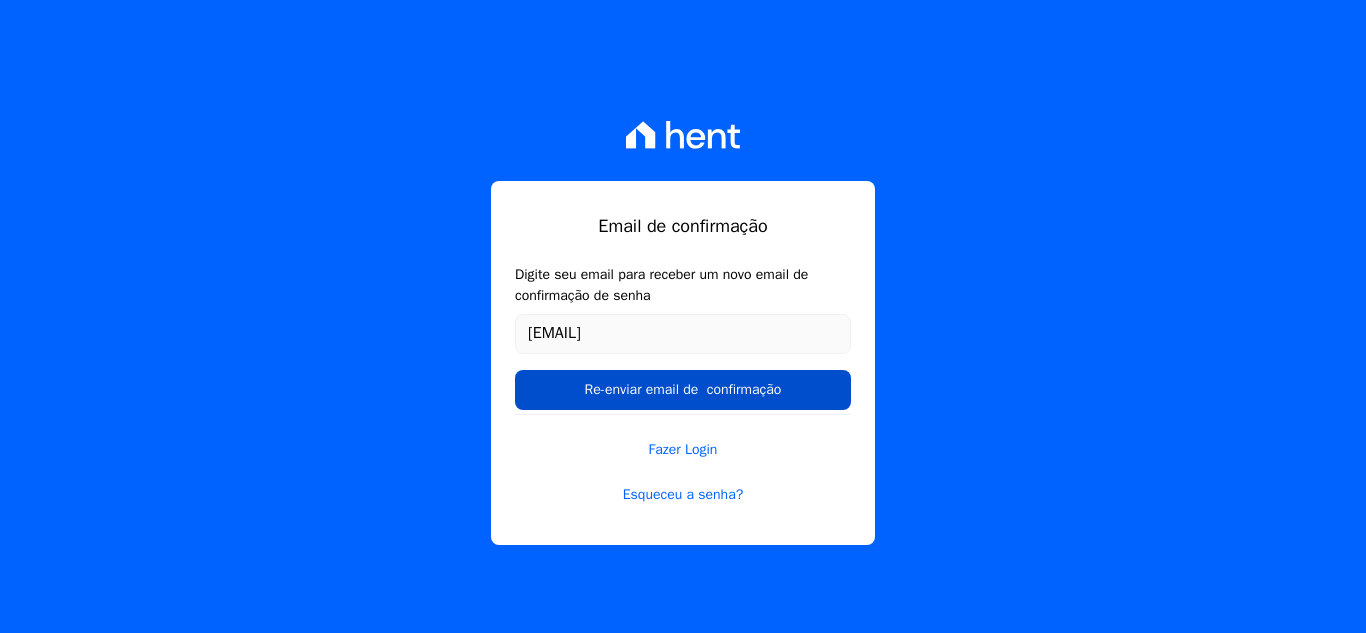 click on "Re-enviar email de  confirmação" at bounding box center (683, 390) 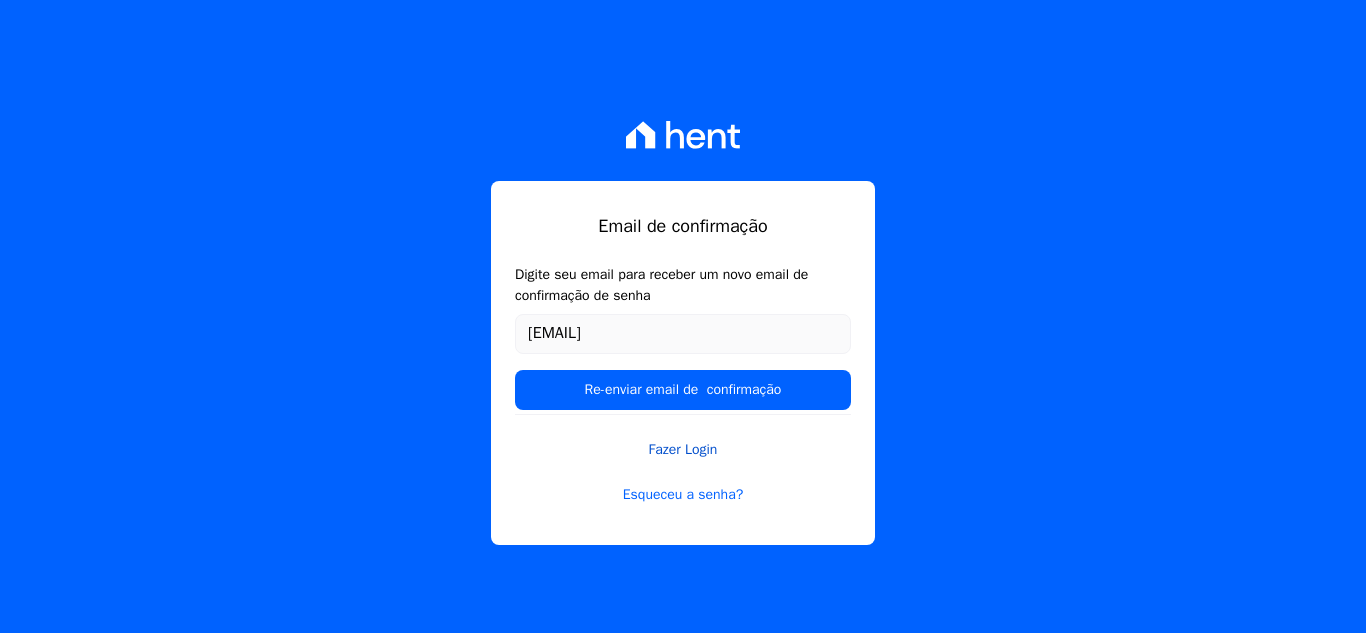 click on "Email de confirmação
Digite seu email para receber um novo email de confirmação de senha
3andrezamarques@gmail.com
Re-enviar email de  confirmação
Fazer Login
Esqueceu a senha?" at bounding box center [683, 363] 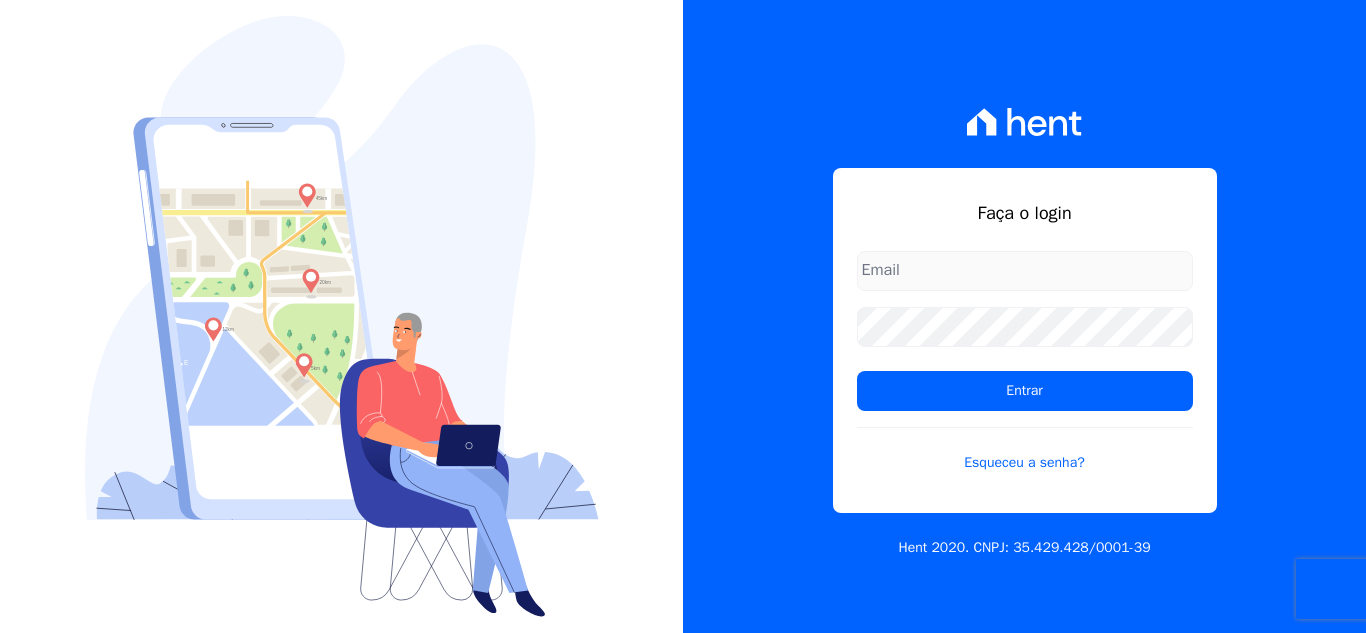 click at bounding box center (1025, 271) 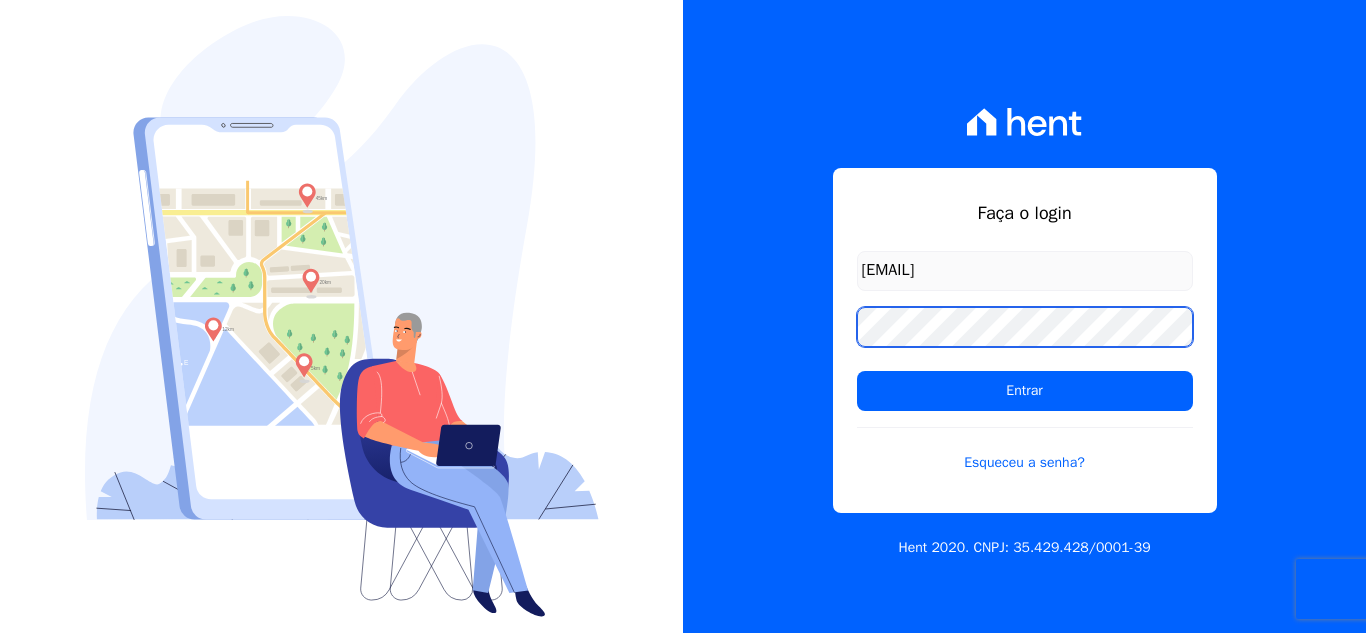 click on "Entrar" at bounding box center [1025, 391] 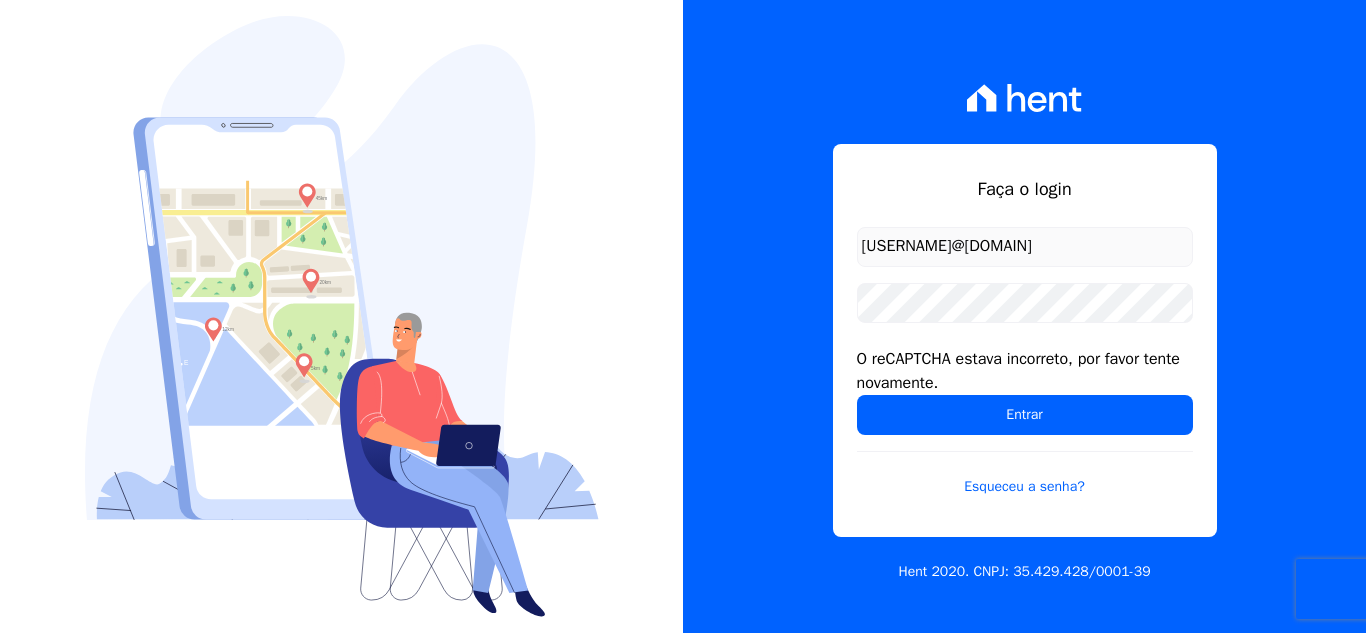 scroll, scrollTop: 0, scrollLeft: 0, axis: both 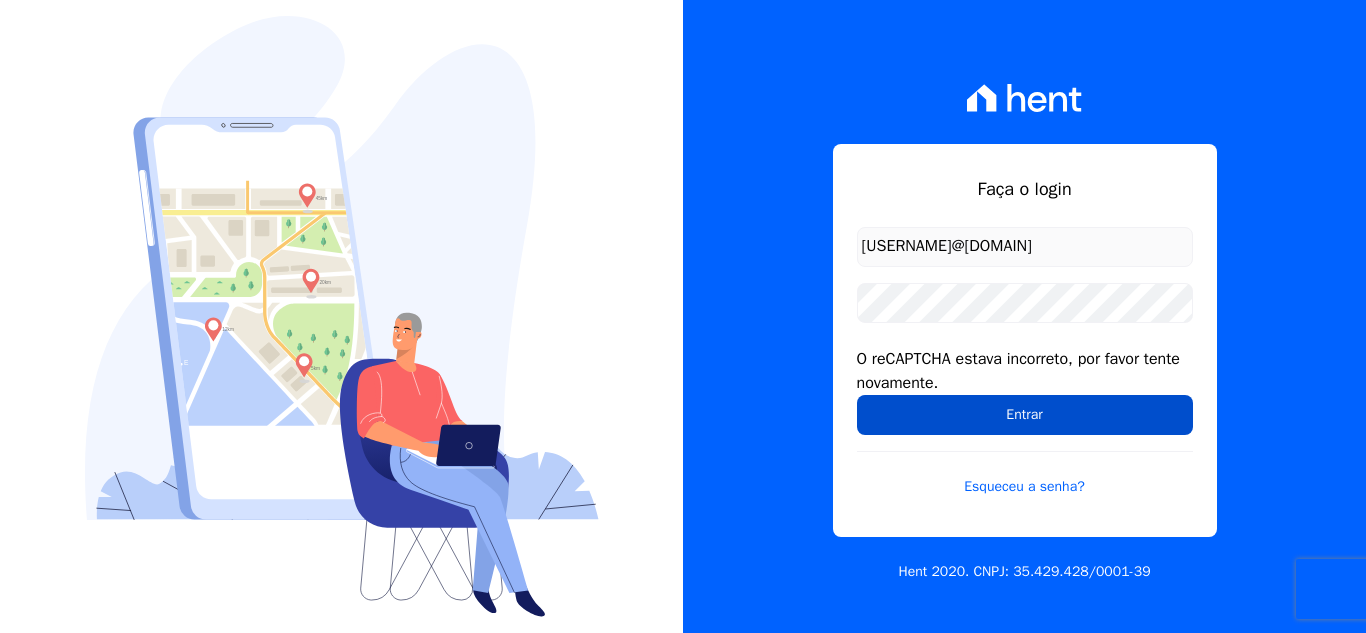 click on "Entrar" at bounding box center (1025, 415) 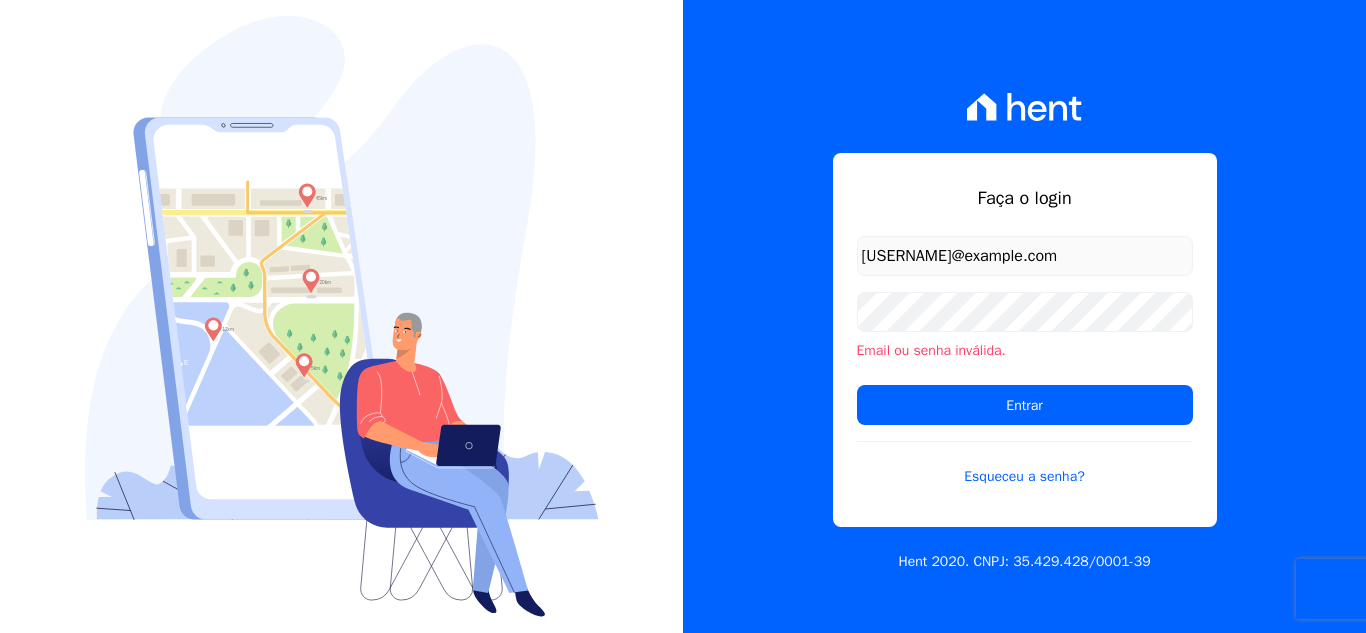 scroll, scrollTop: 0, scrollLeft: 0, axis: both 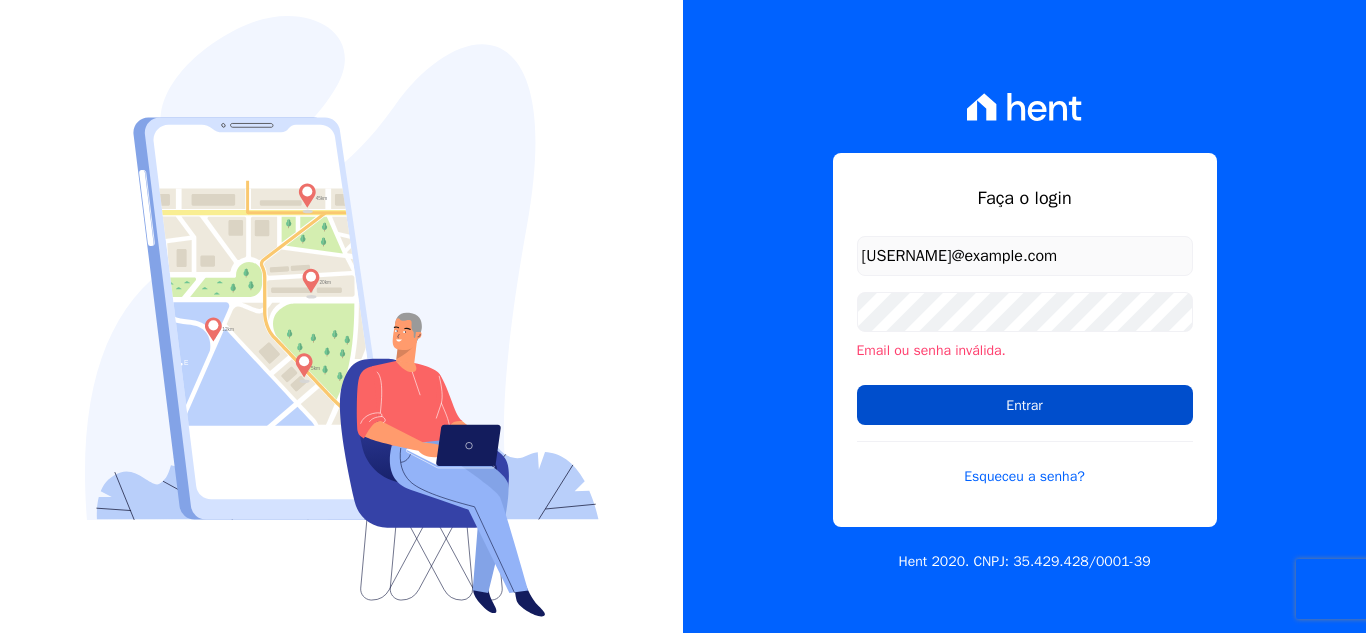 click on "Entrar" at bounding box center (1025, 405) 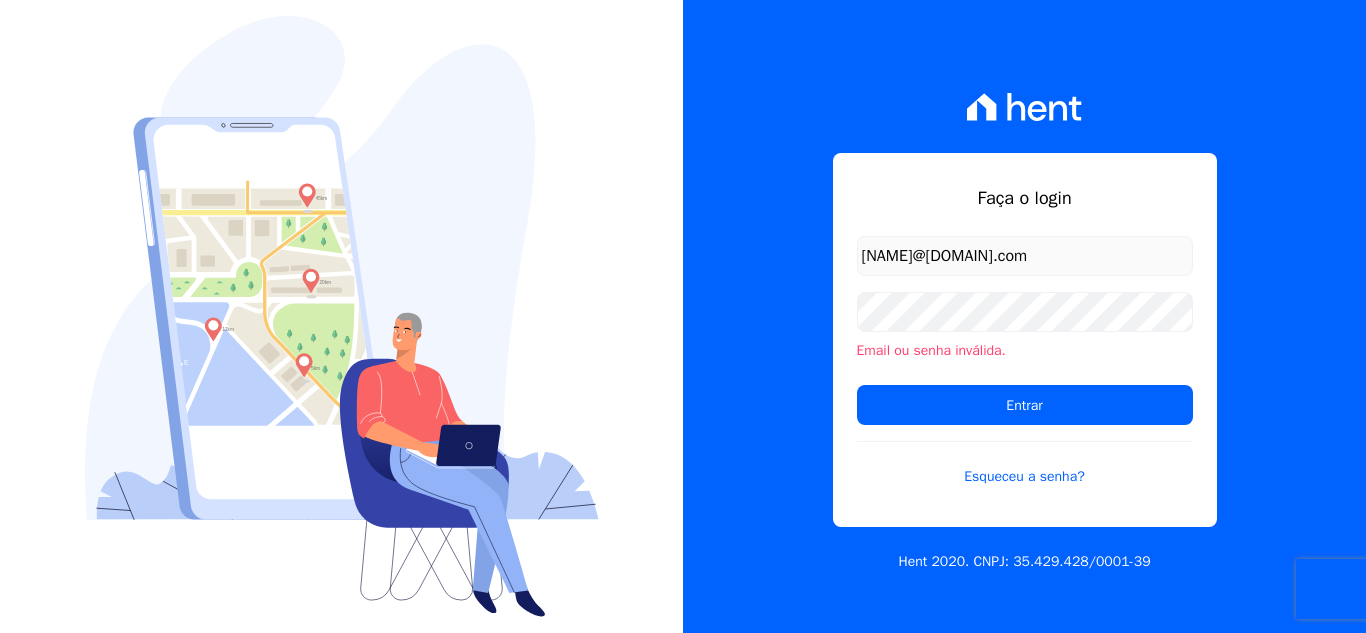 scroll, scrollTop: 0, scrollLeft: 0, axis: both 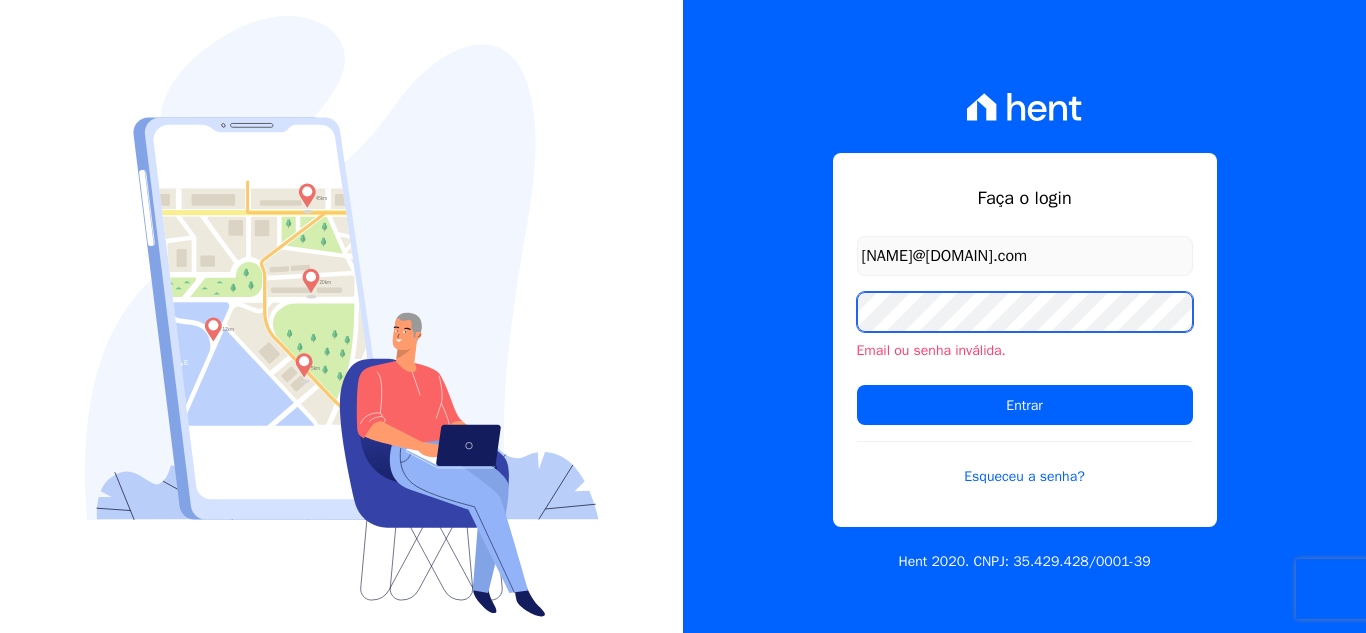click on "Entrar" at bounding box center (1025, 405) 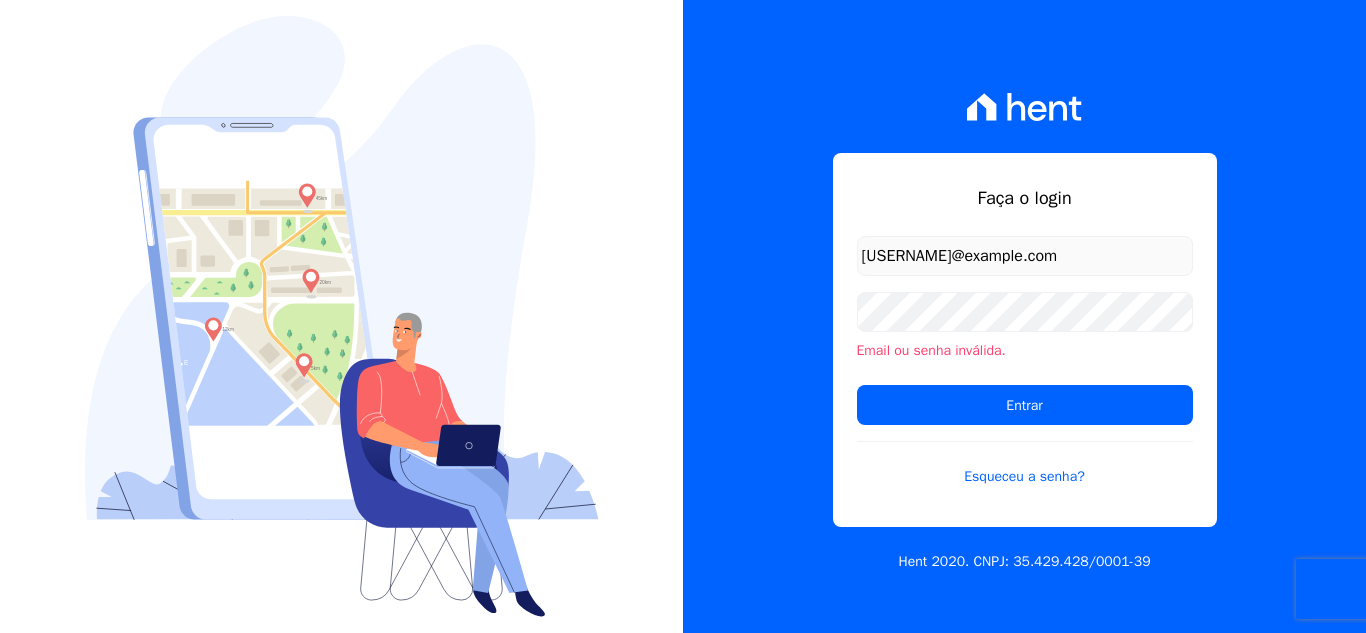 scroll, scrollTop: 0, scrollLeft: 0, axis: both 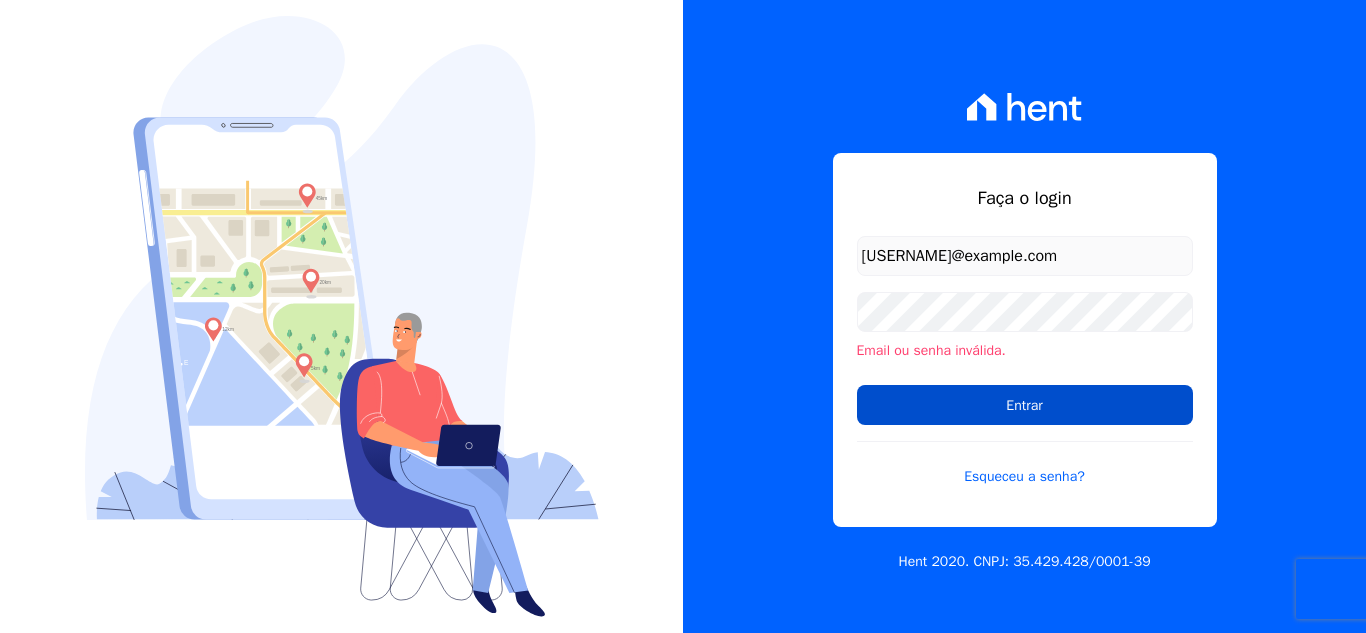 click on "Entrar" at bounding box center [1025, 405] 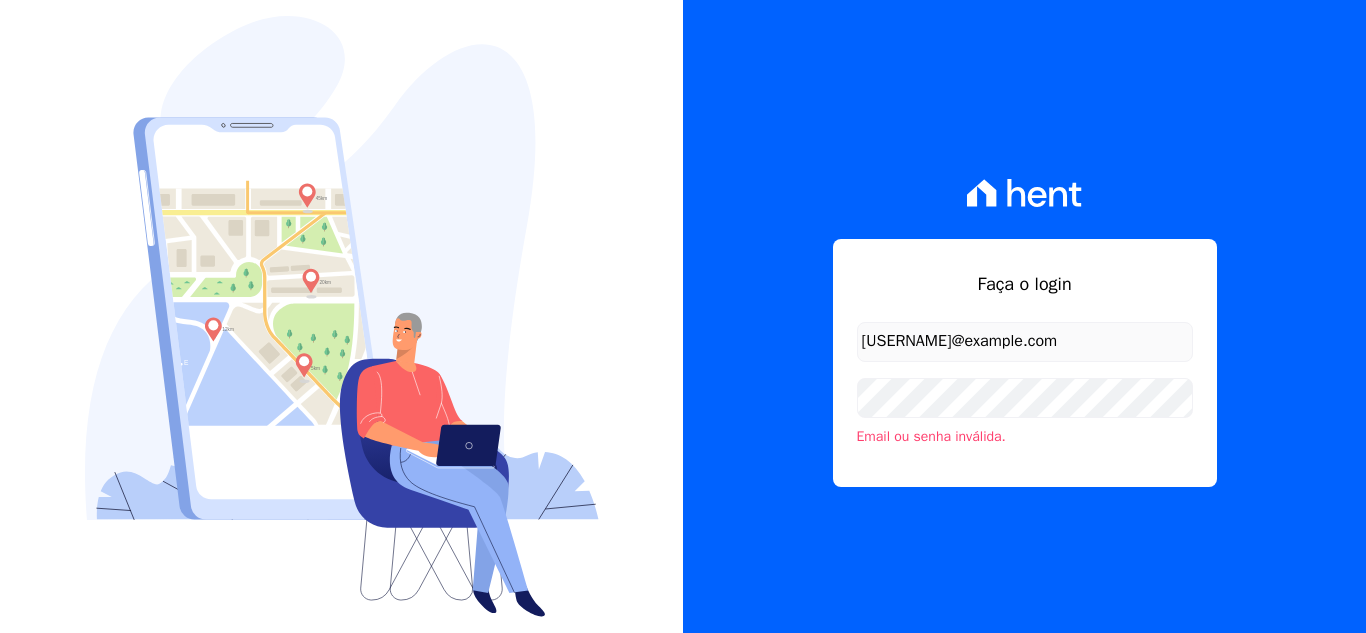 scroll, scrollTop: 0, scrollLeft: 0, axis: both 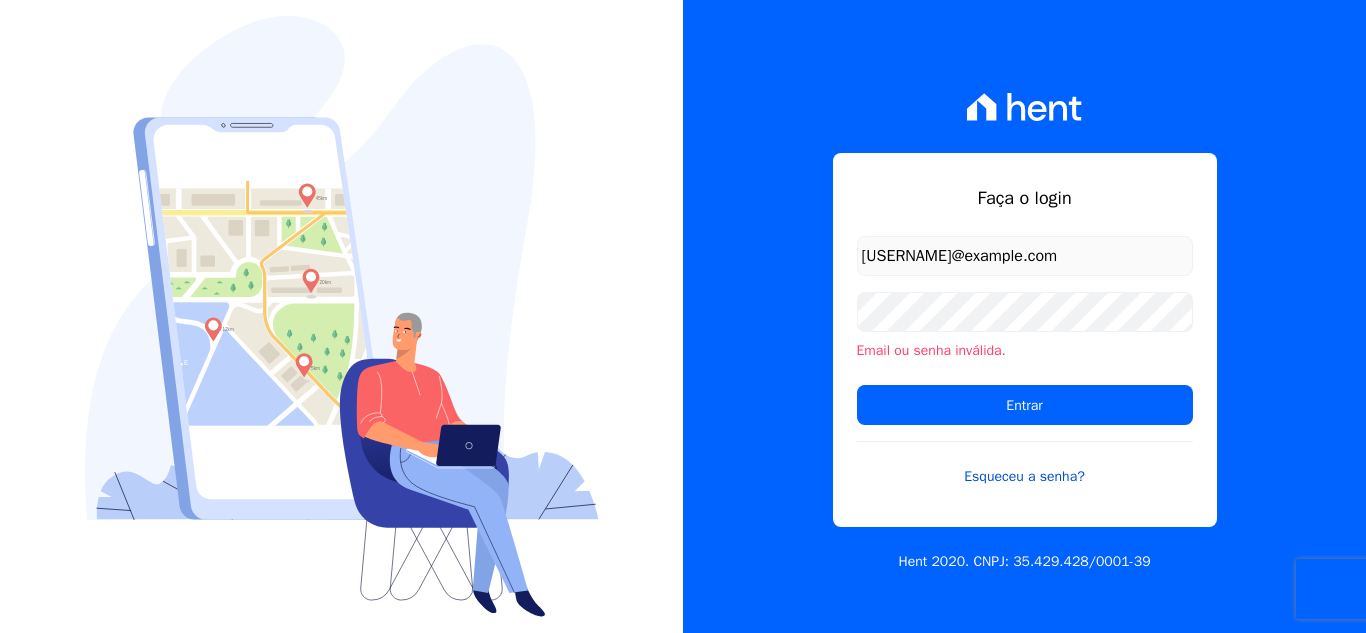 click on "Esqueceu a senha?" at bounding box center [1025, 464] 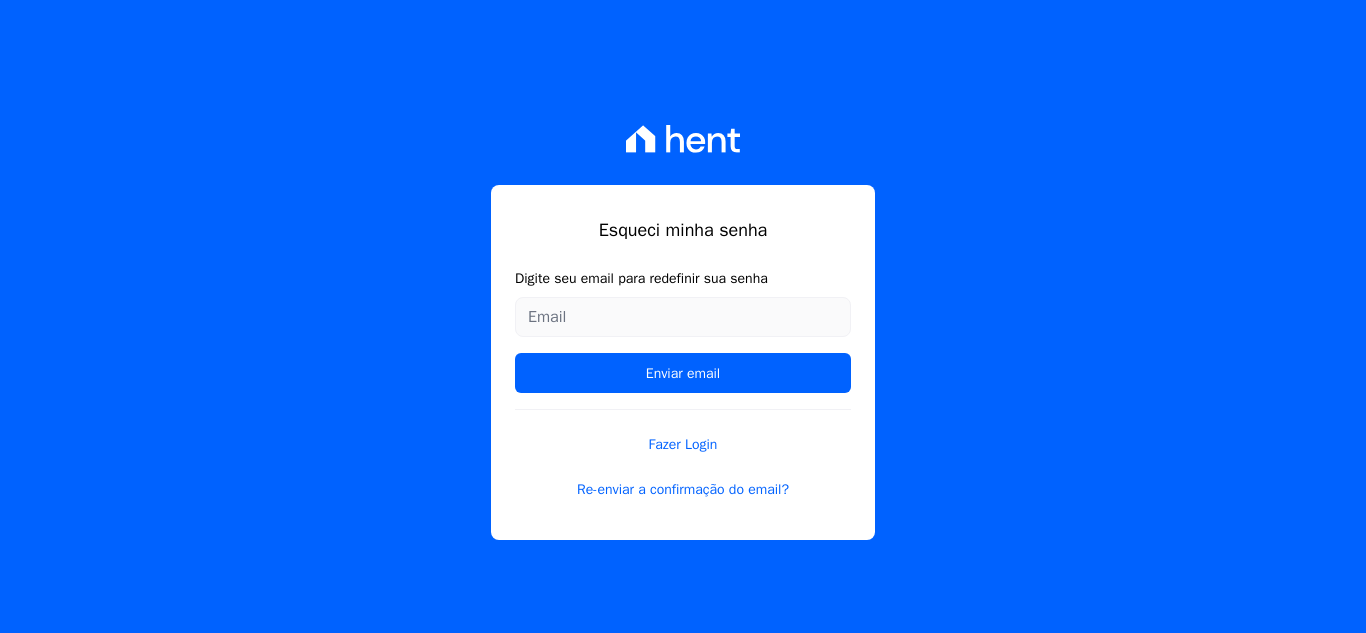 scroll, scrollTop: 0, scrollLeft: 0, axis: both 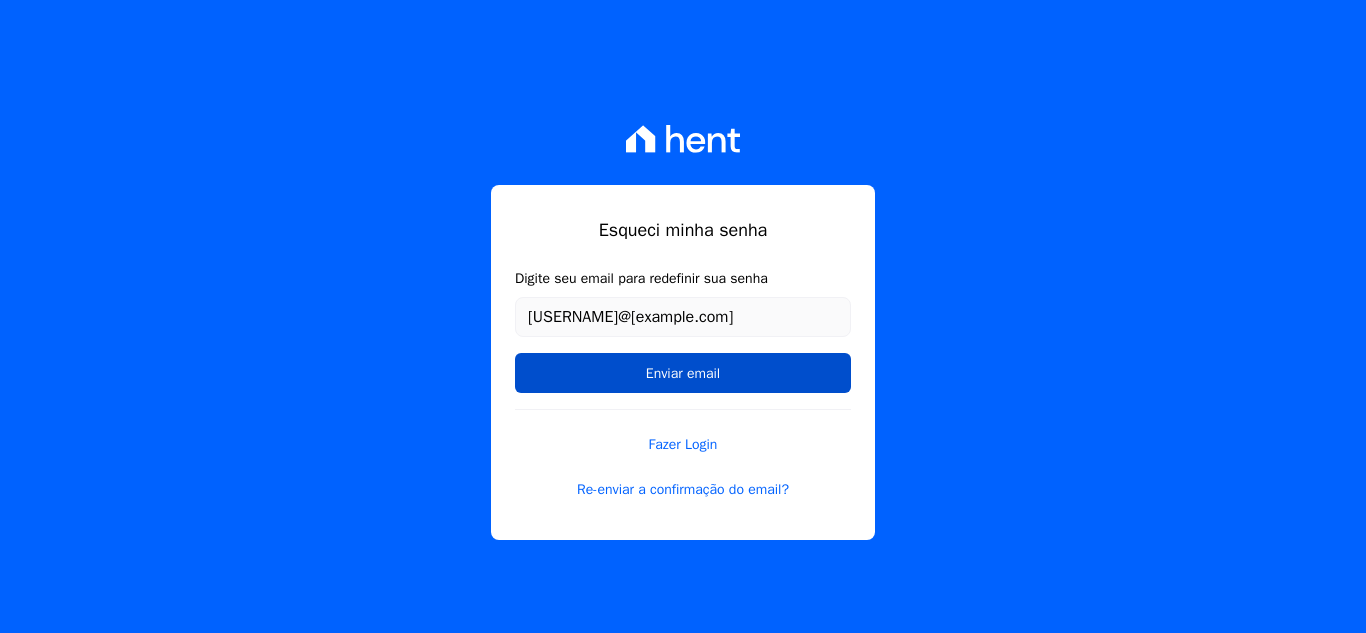click on "Enviar email" at bounding box center (683, 373) 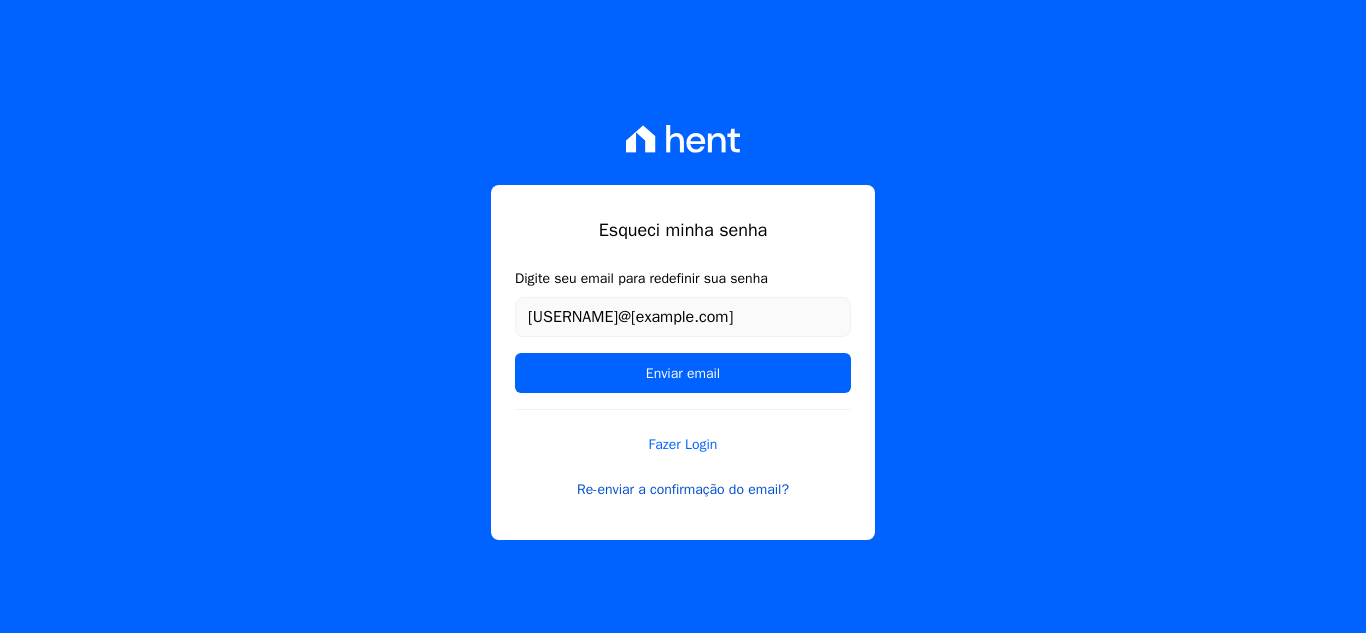 click on "Esqueci minha senha
Digite seu email para redefinir sua senha
3andrezamarques@gmail.com
Enviar email
Fazer Login
Re-enviar a confirmação do email?" at bounding box center (683, 362) 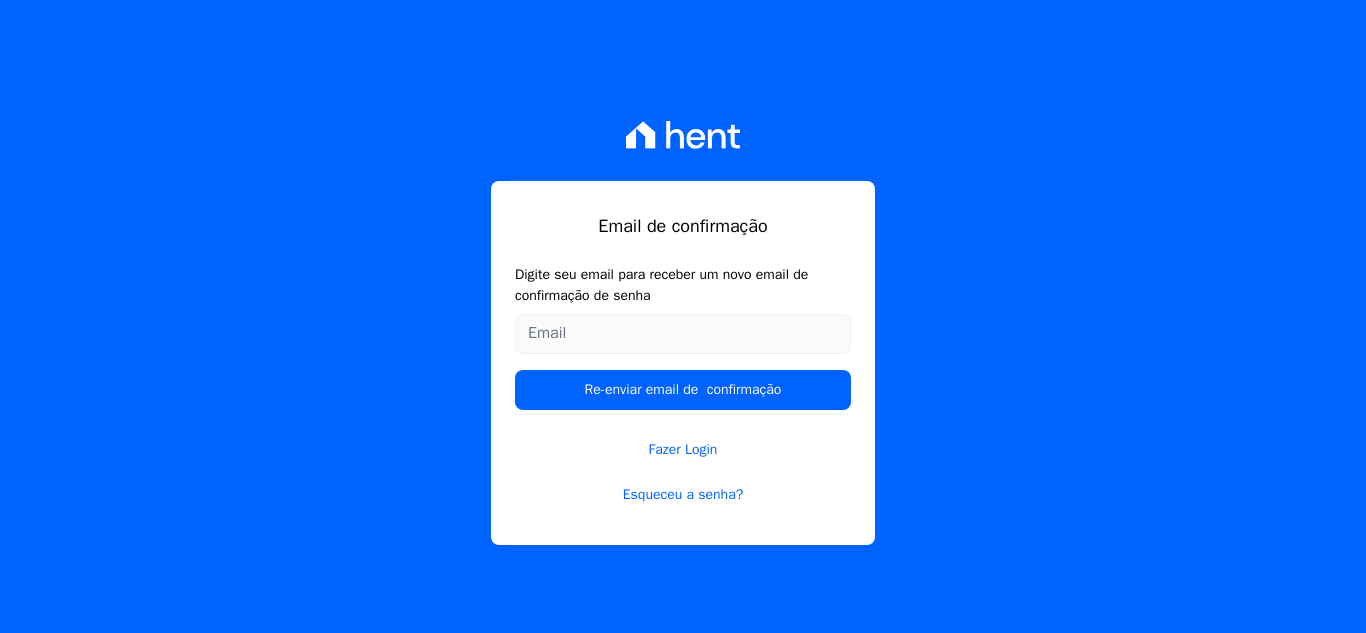 scroll, scrollTop: 0, scrollLeft: 0, axis: both 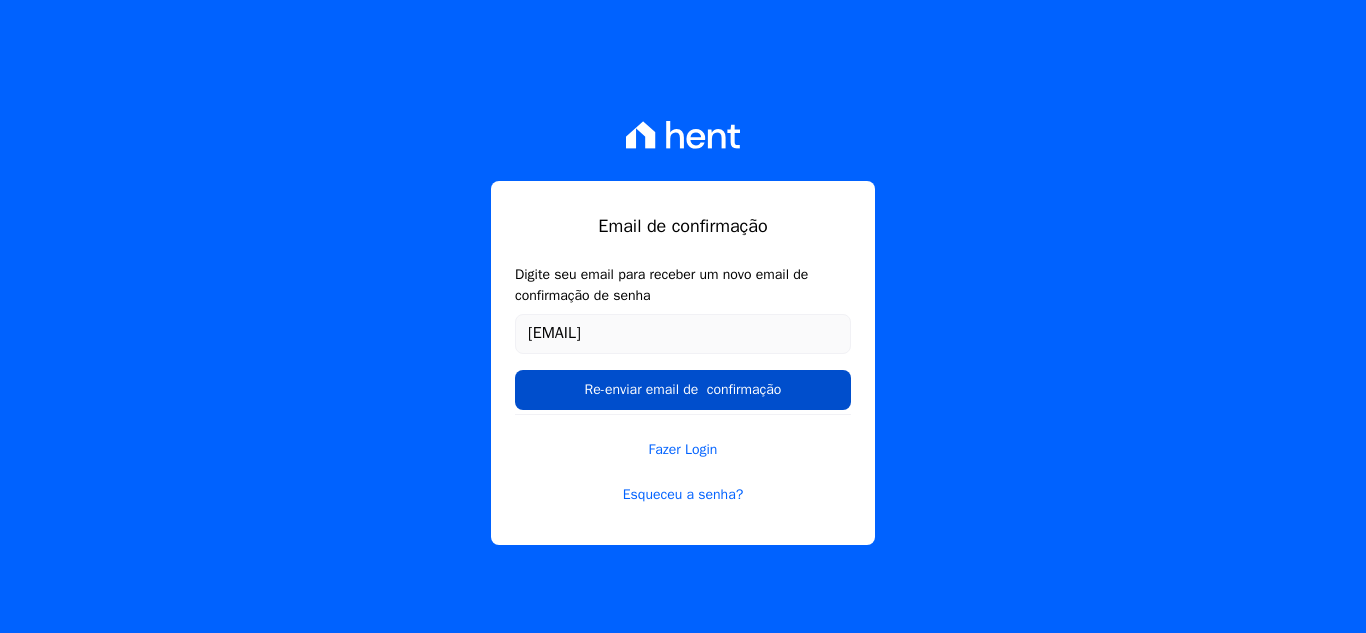click on "Re-enviar email de  confirmação" at bounding box center [683, 390] 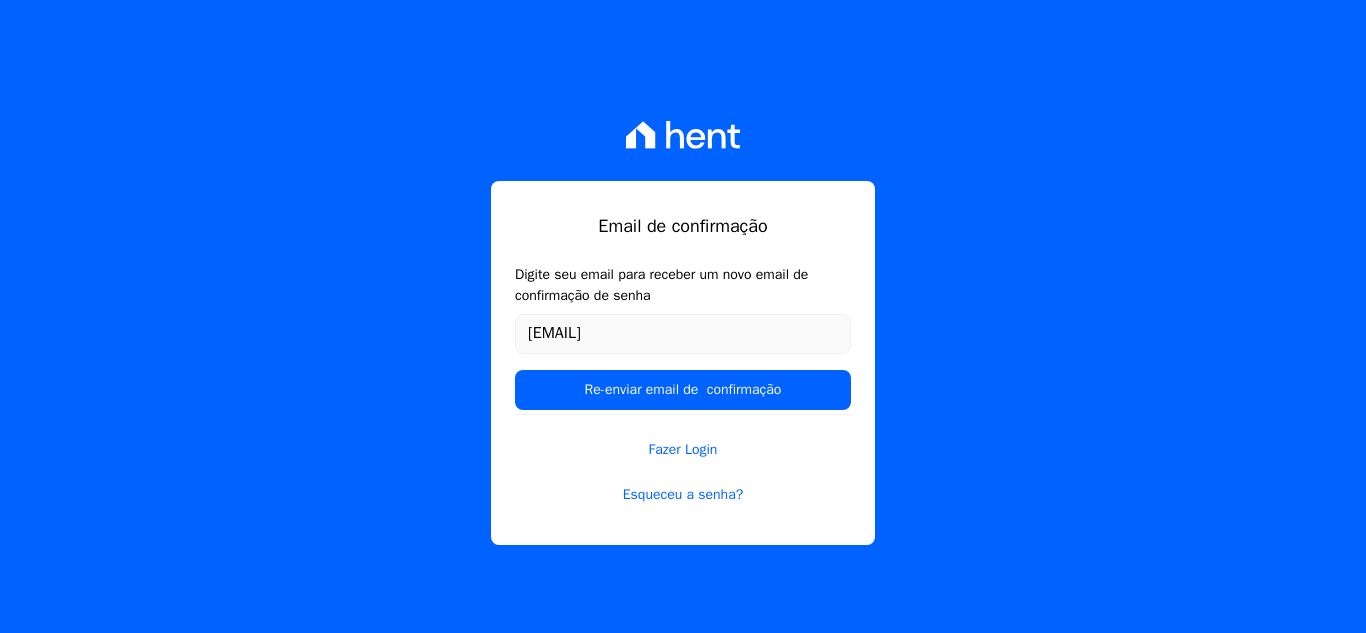 drag, startPoint x: 547, startPoint y: 388, endPoint x: 152, endPoint y: 680, distance: 491.21176 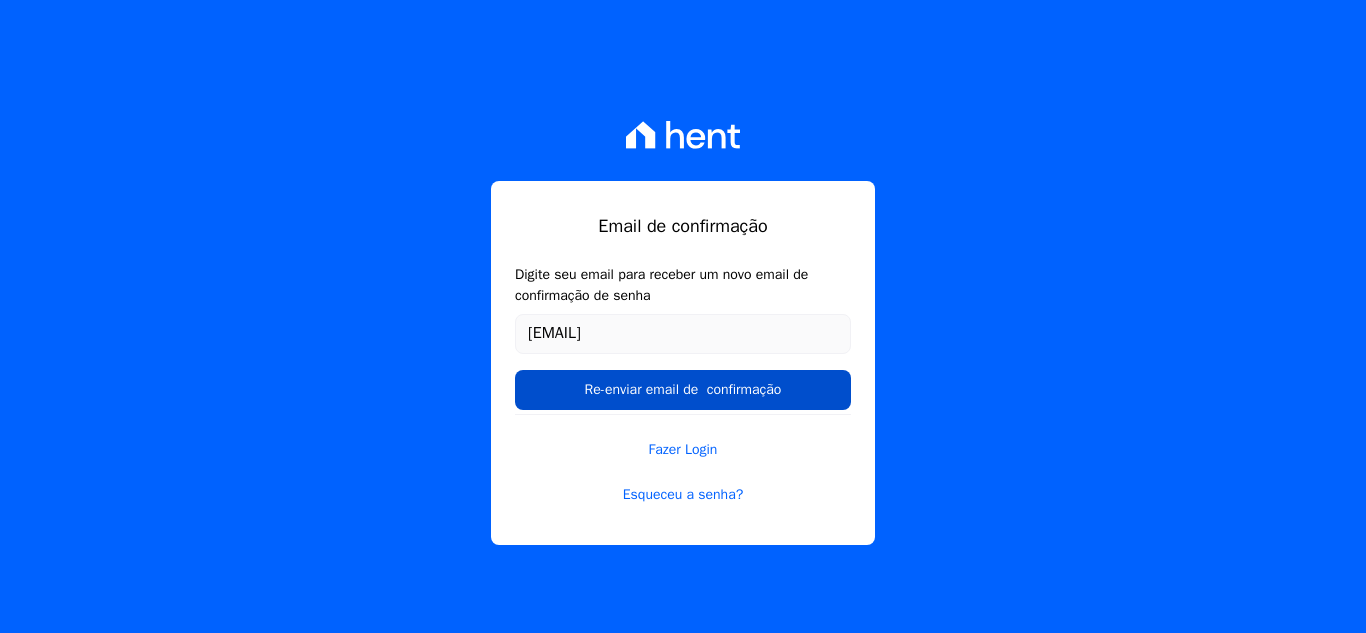 click on "Re-enviar email de  confirmação" at bounding box center (683, 390) 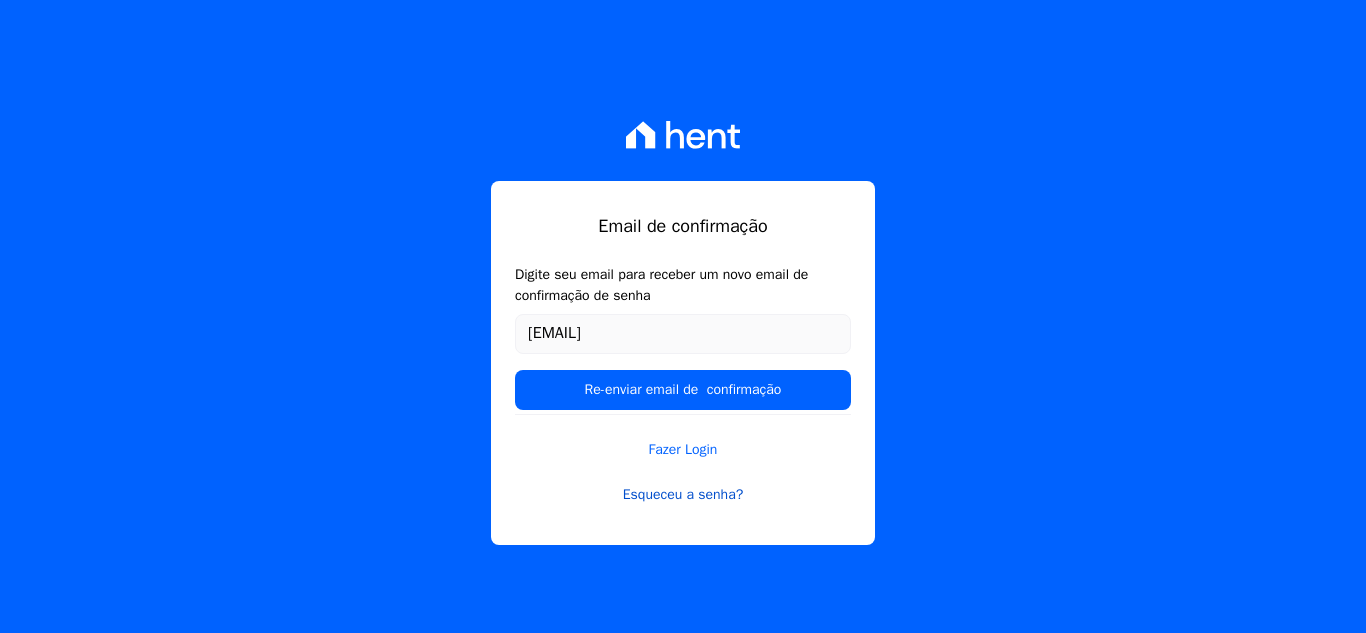 click on "Esqueceu a senha?" at bounding box center (683, 494) 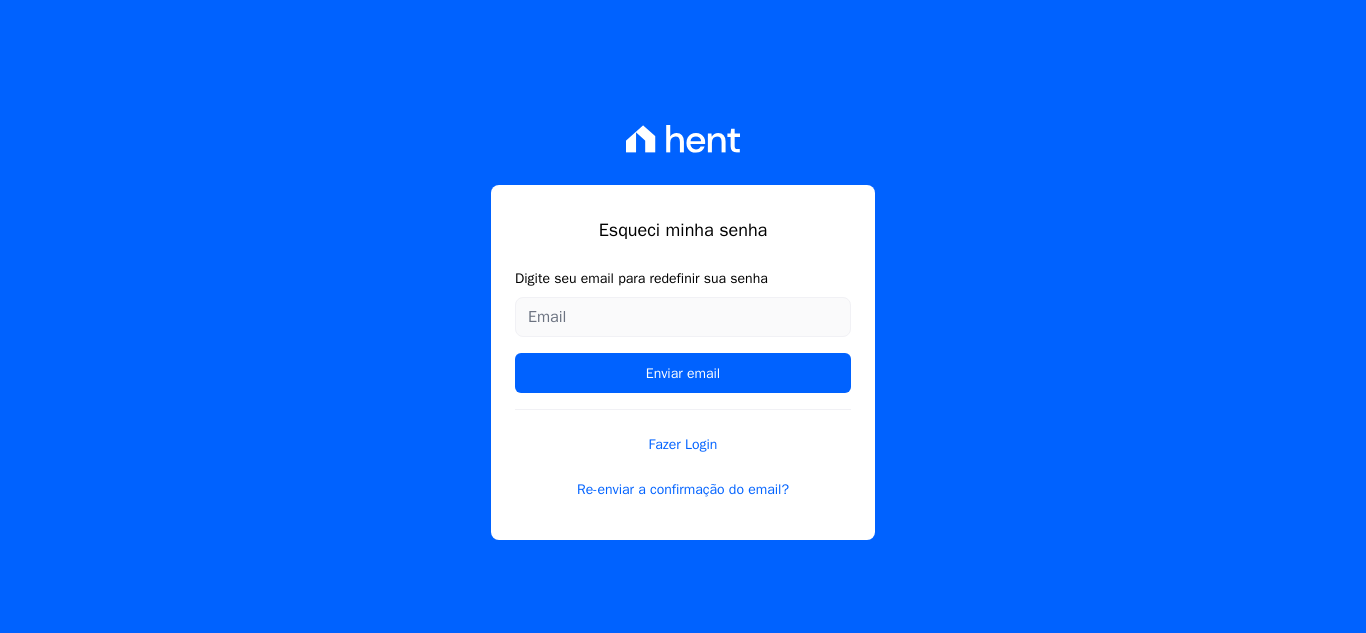 click on "Digite seu email para redefinir sua senha" at bounding box center (683, 317) 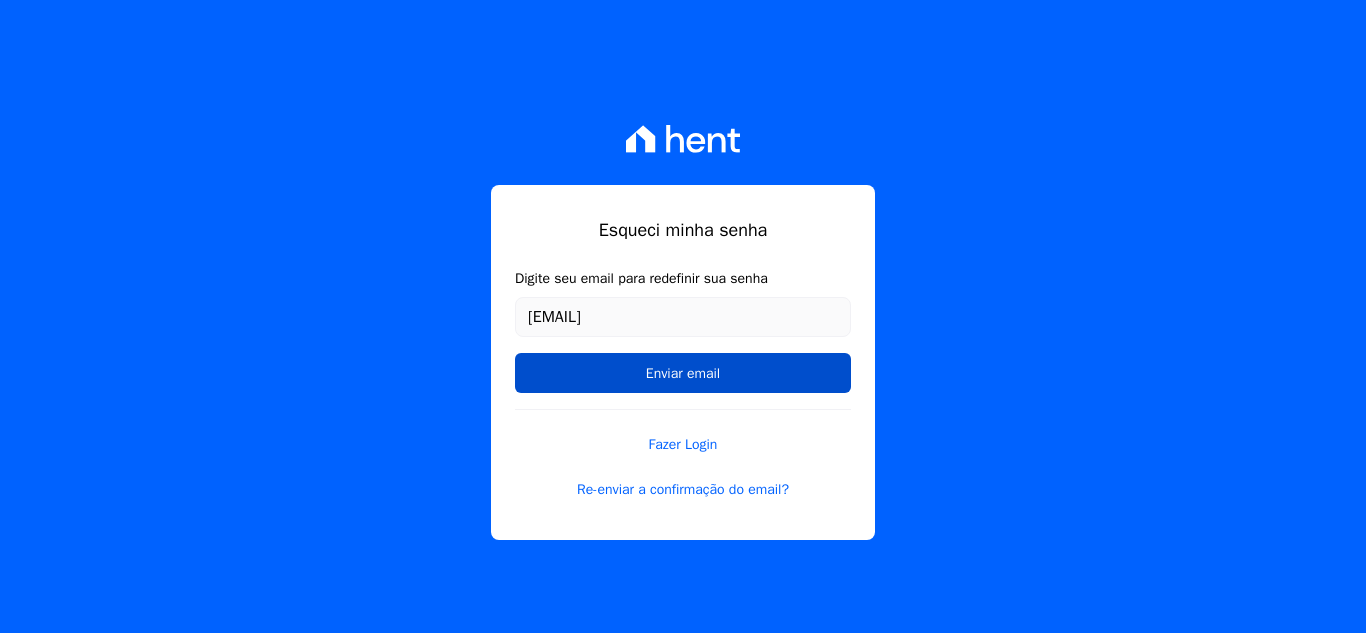click on "Enviar email" at bounding box center [683, 373] 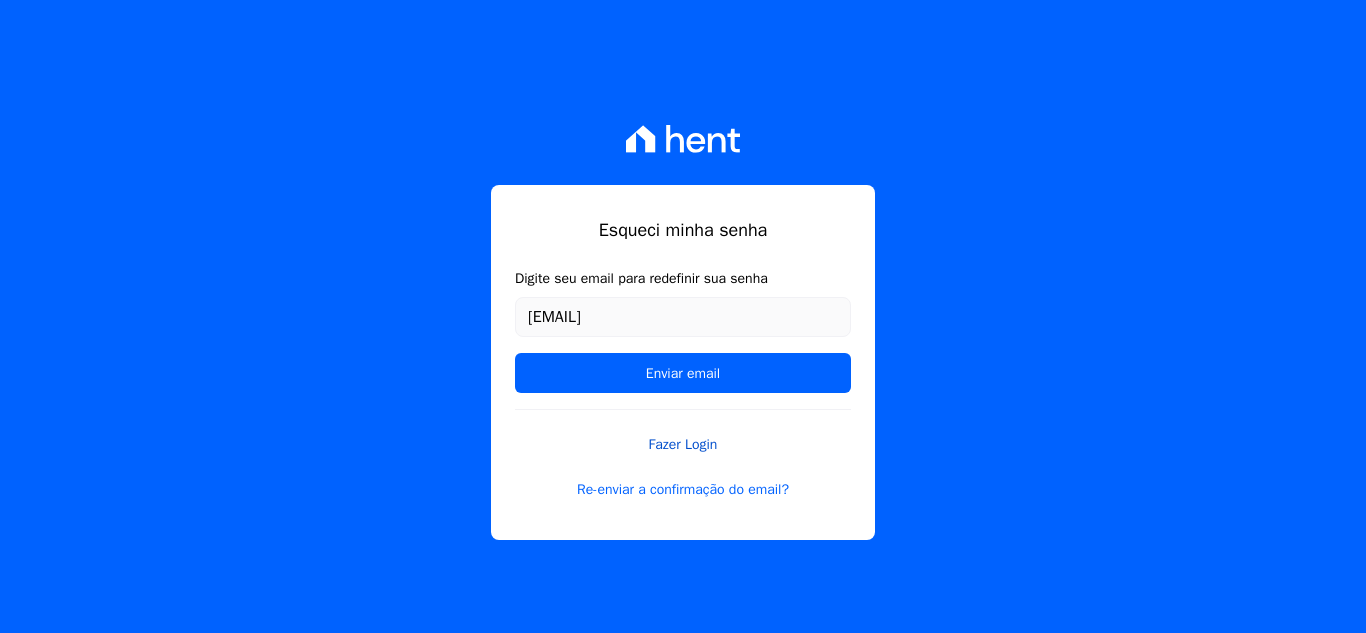 click on "Fazer Login" at bounding box center (683, 432) 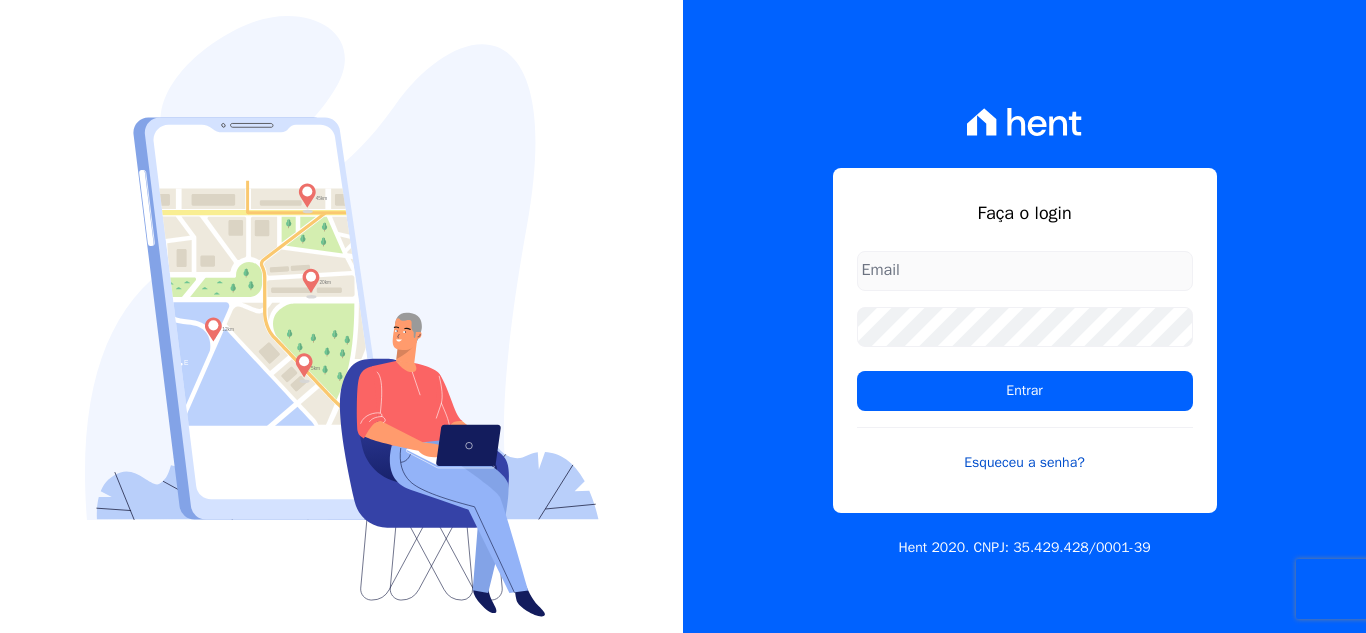 click on "Esqueceu a senha?" at bounding box center [1025, 450] 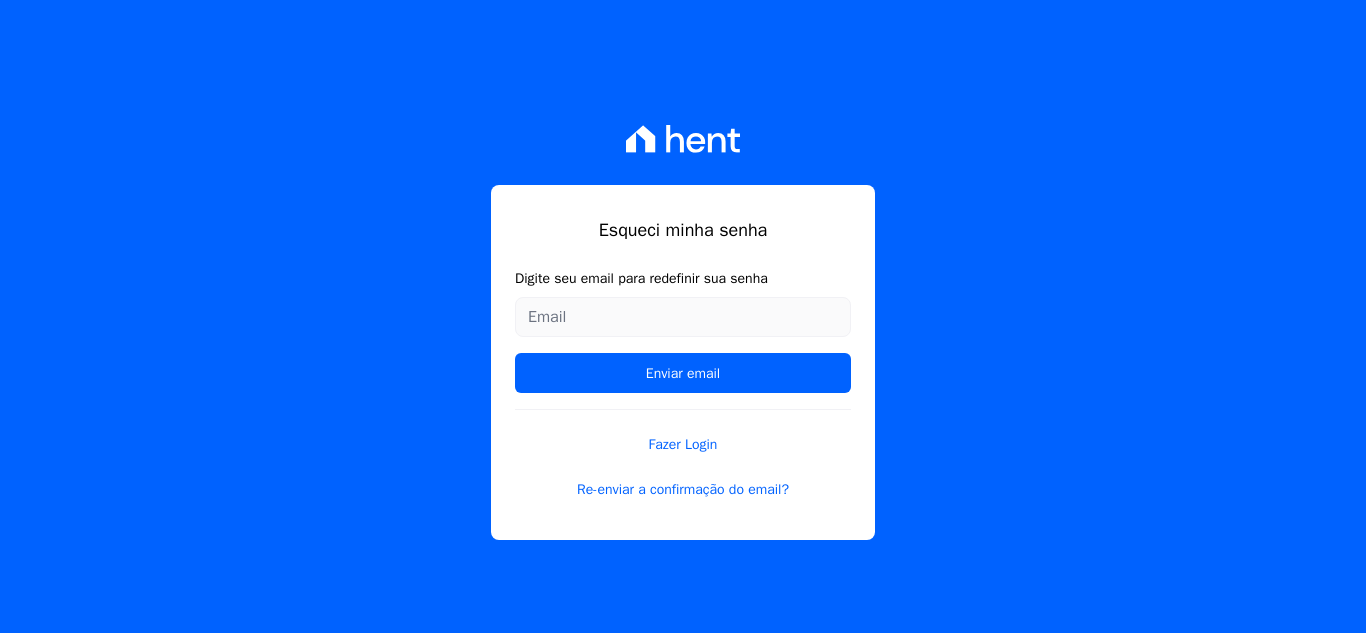 scroll, scrollTop: 0, scrollLeft: 0, axis: both 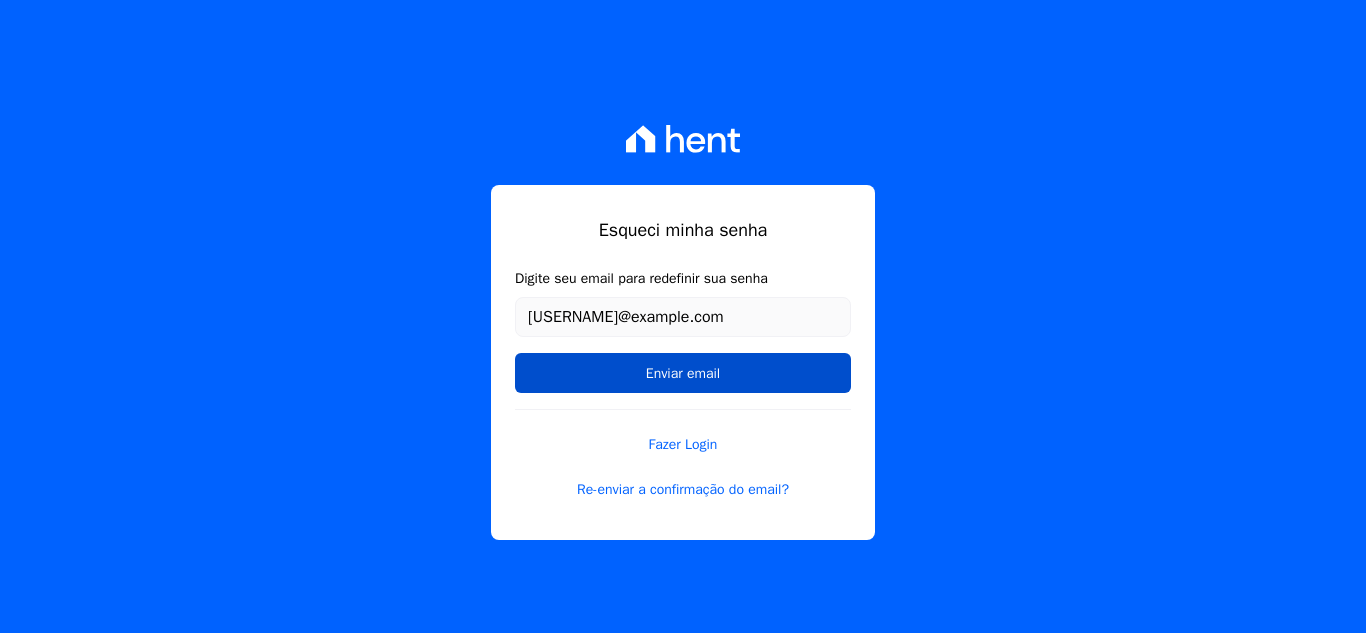 click on "Enviar email" at bounding box center (683, 373) 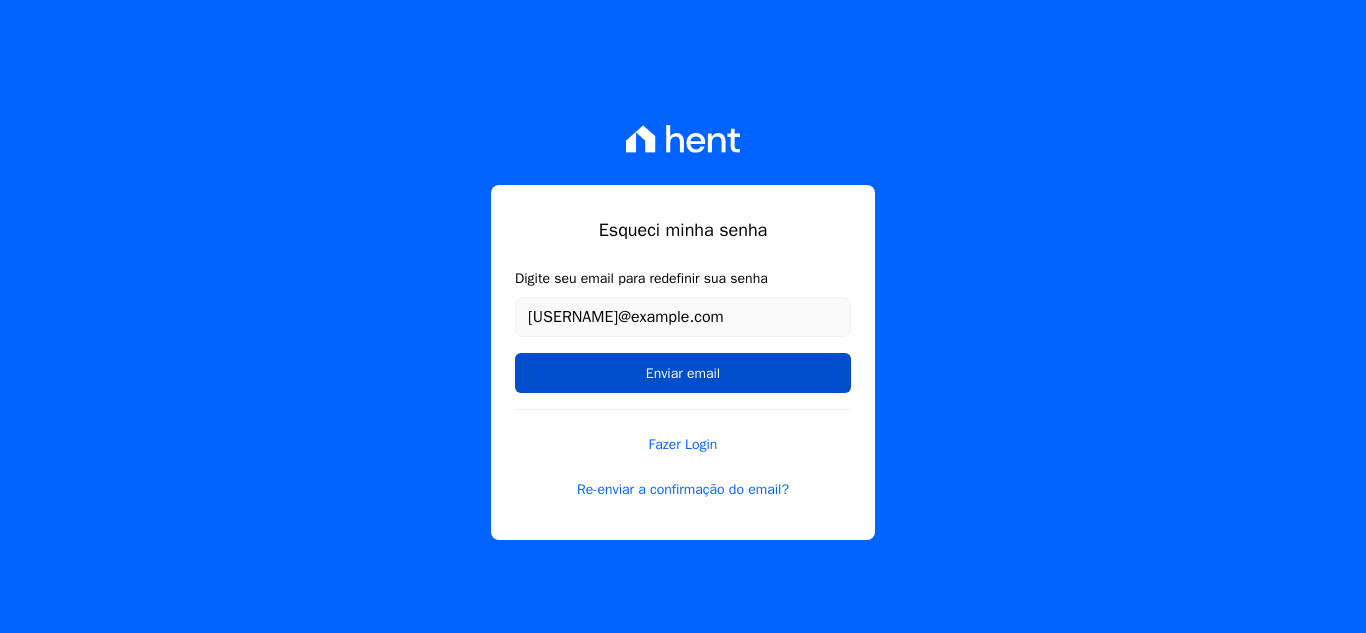 click on "Enviar email" at bounding box center (683, 373) 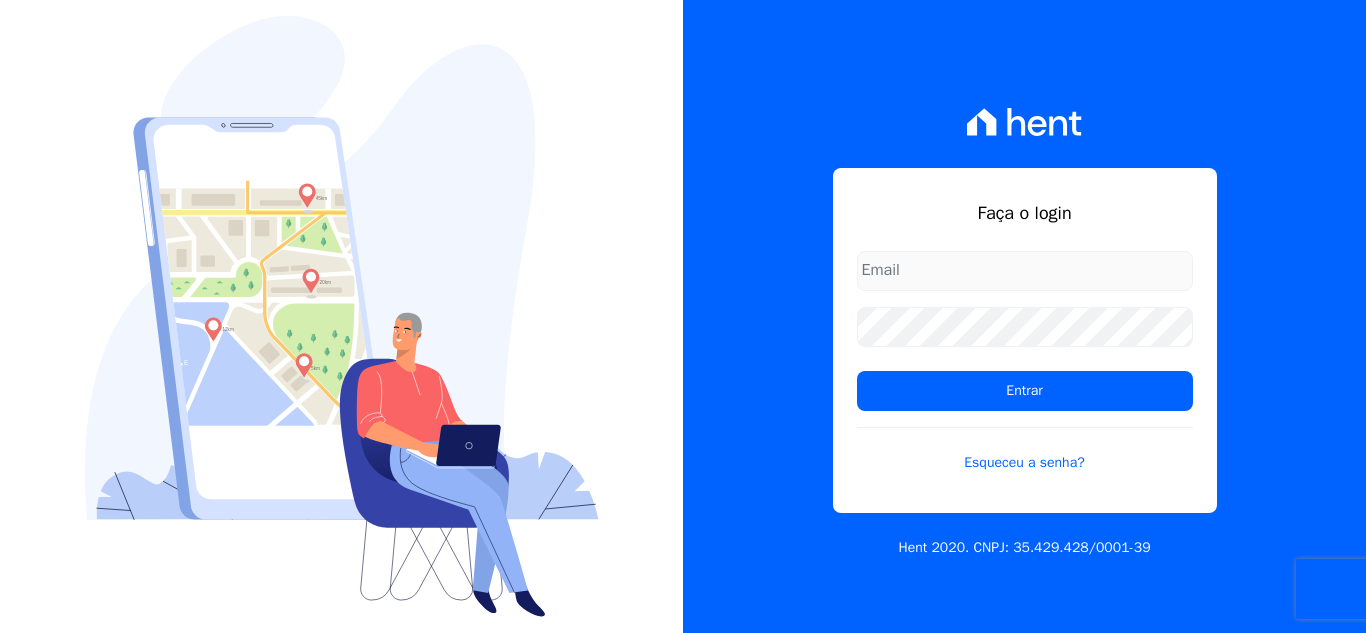 scroll, scrollTop: 0, scrollLeft: 0, axis: both 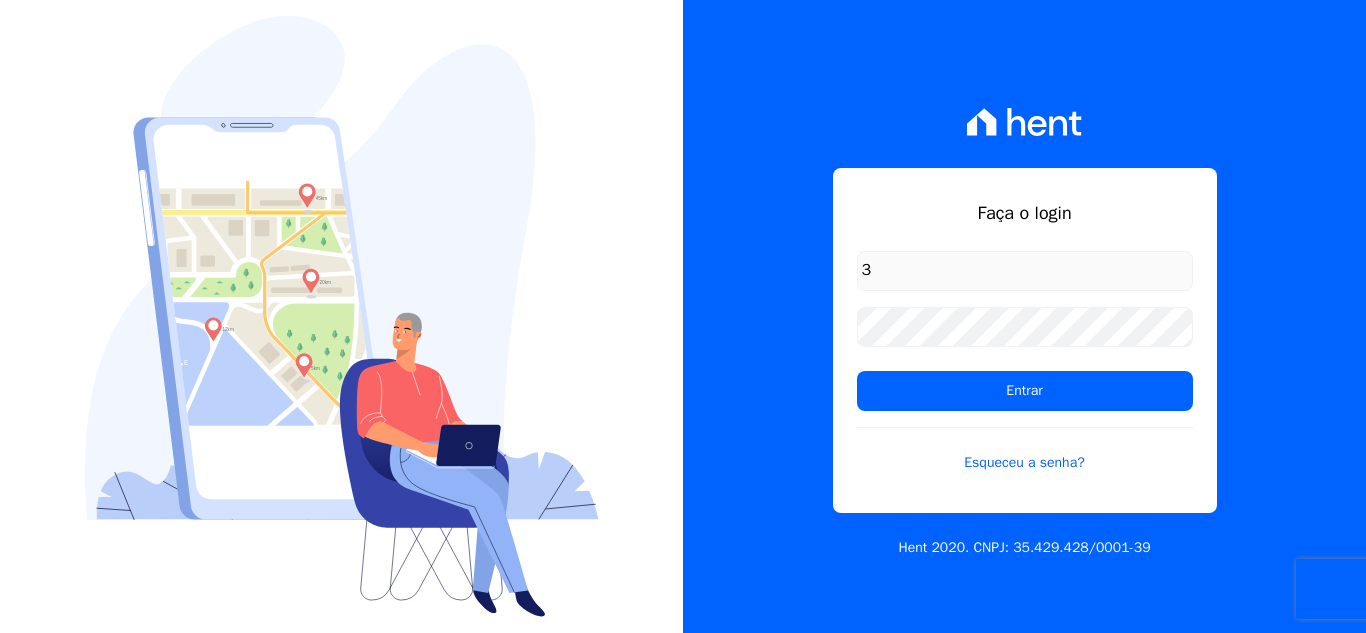 type on "[USERNAME]@example.com" 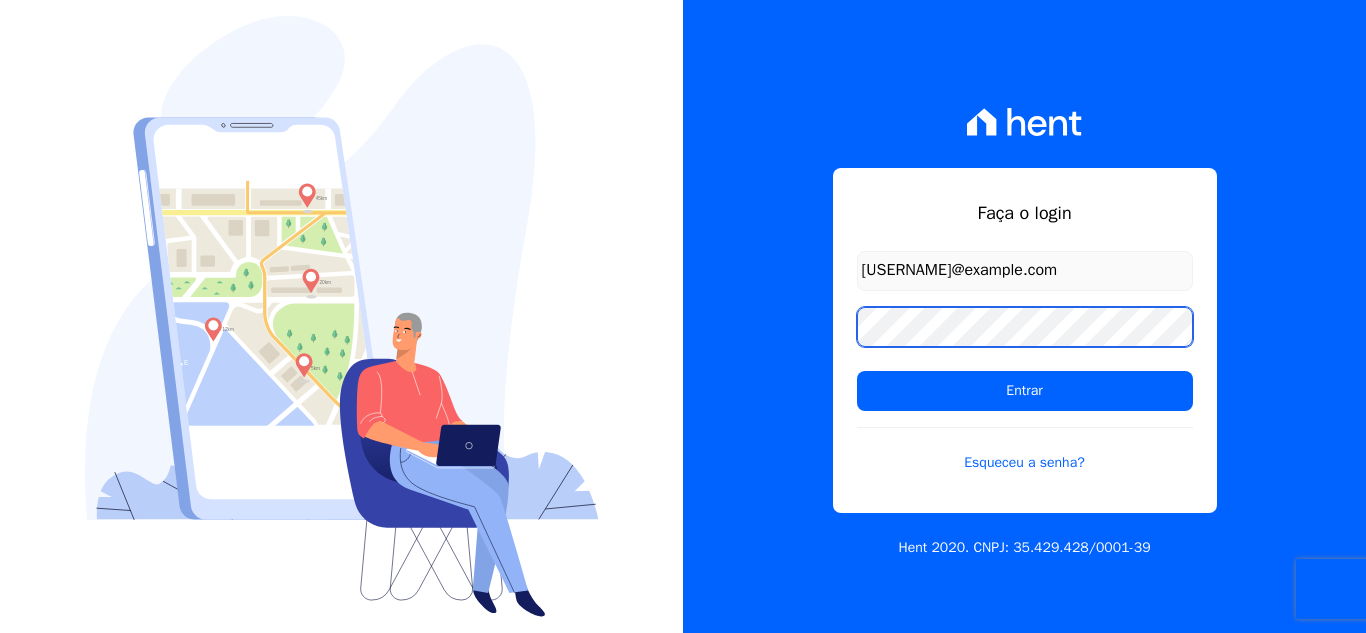 click on "Entrar" at bounding box center [1025, 391] 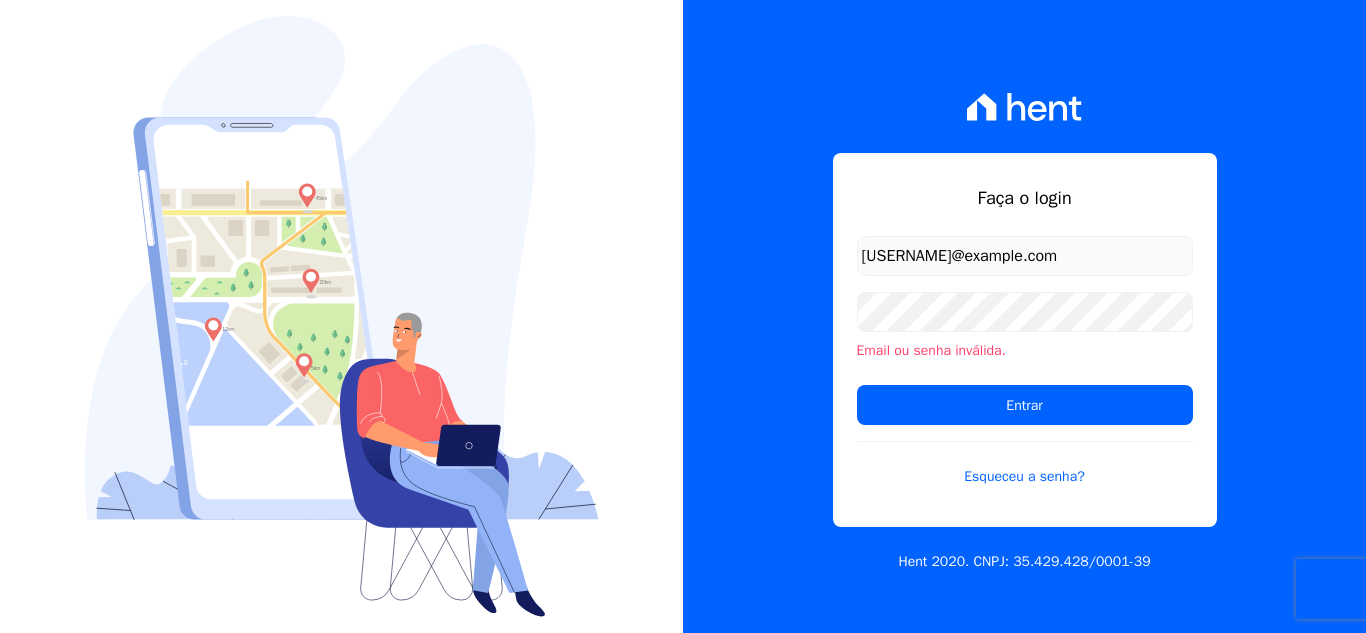 scroll, scrollTop: 0, scrollLeft: 0, axis: both 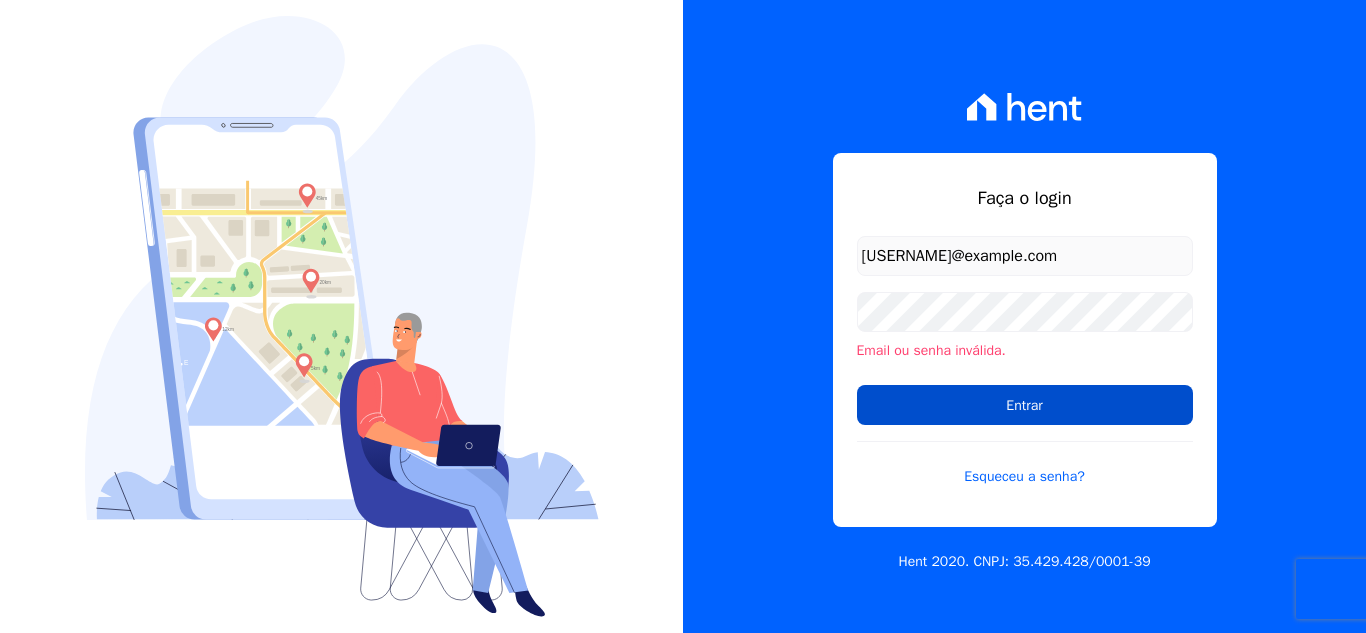 click on "Entrar" at bounding box center [1025, 405] 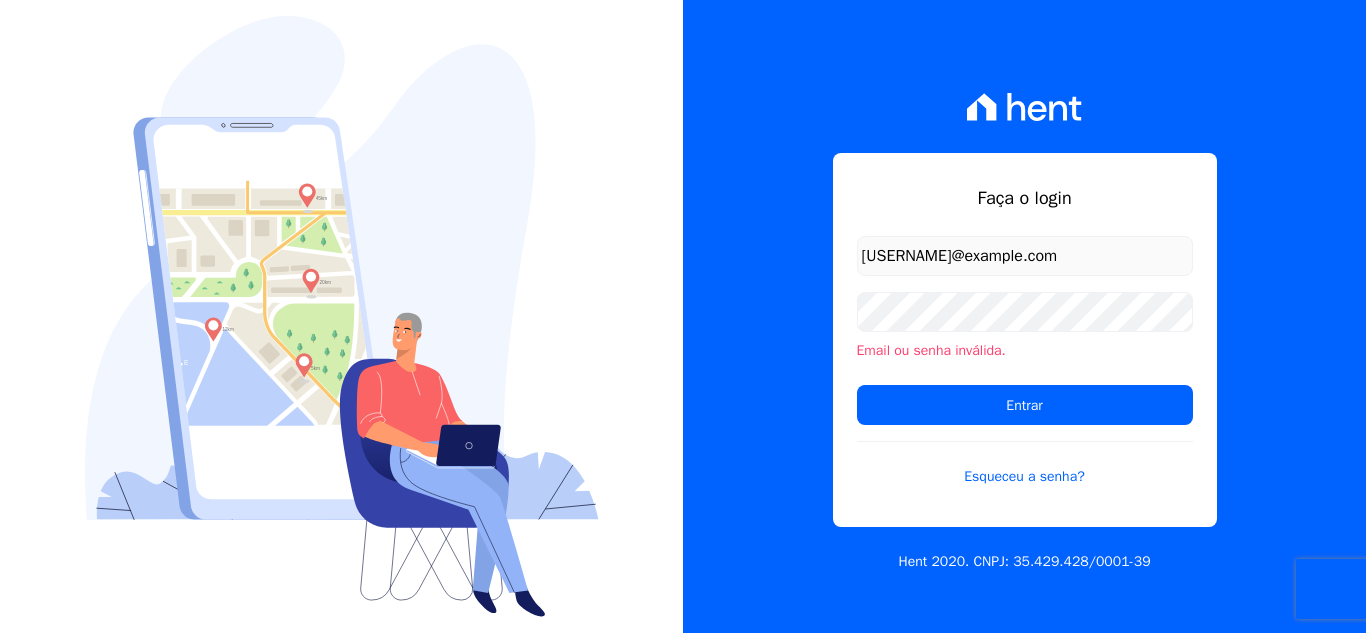 scroll, scrollTop: 0, scrollLeft: 0, axis: both 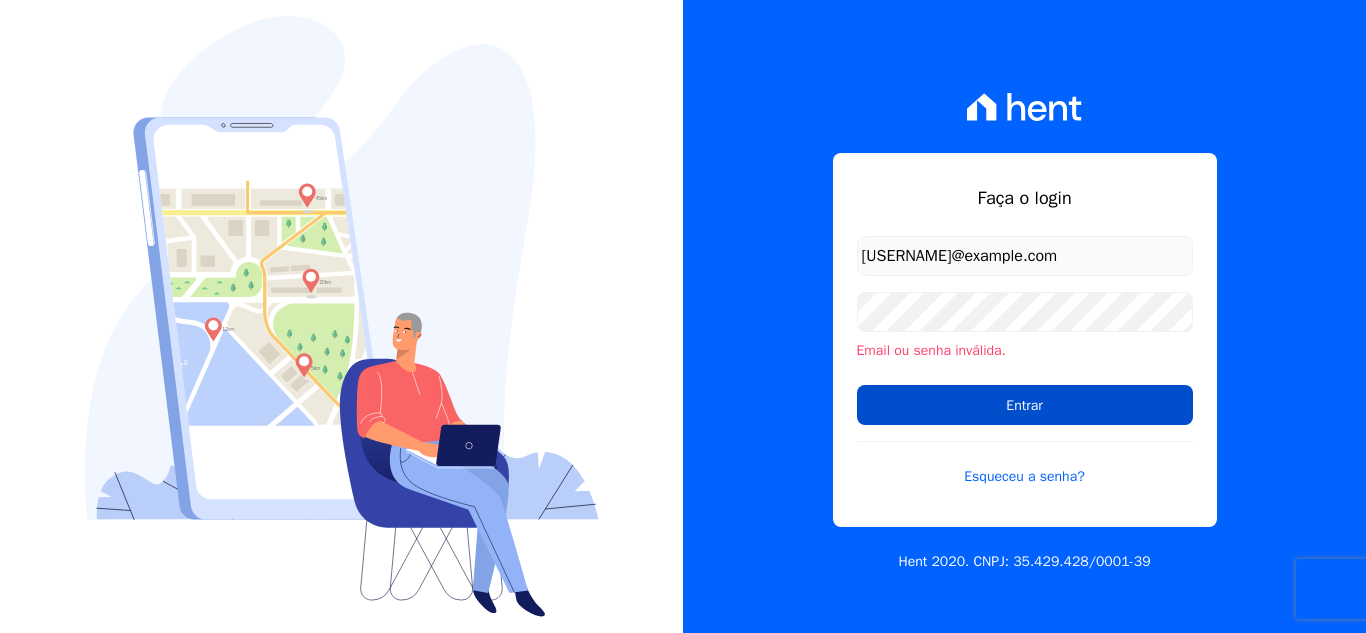 click on "Entrar" at bounding box center [1025, 405] 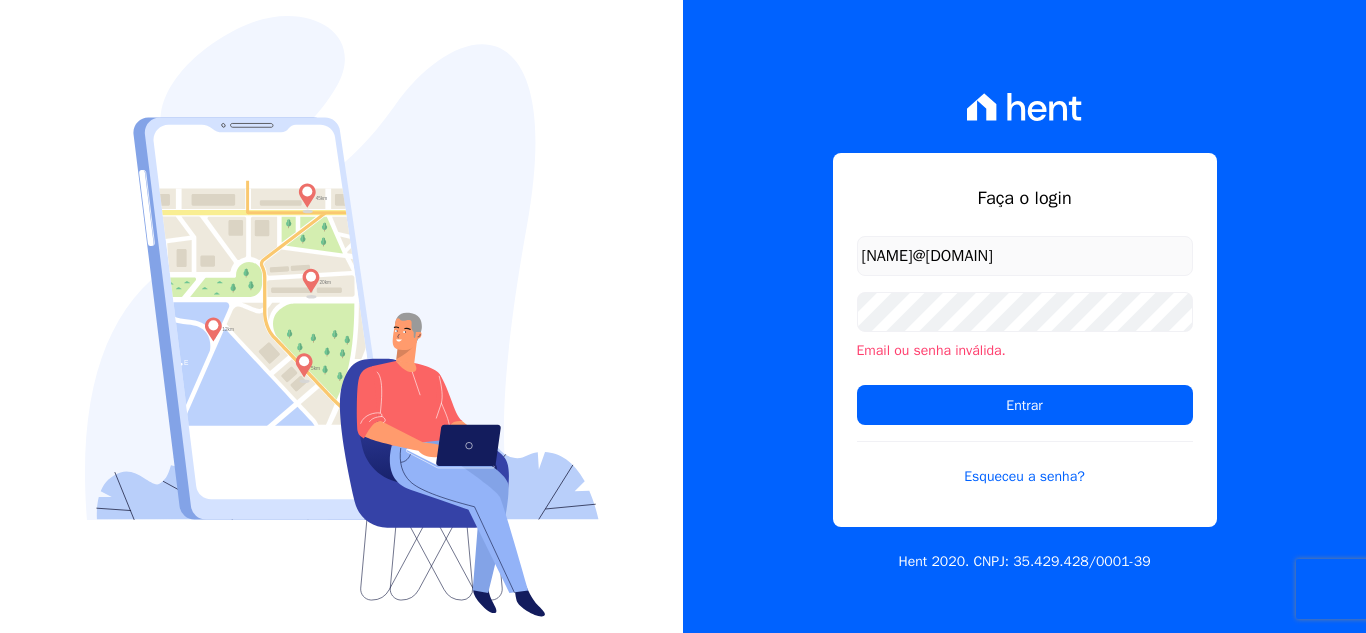 scroll, scrollTop: 0, scrollLeft: 0, axis: both 